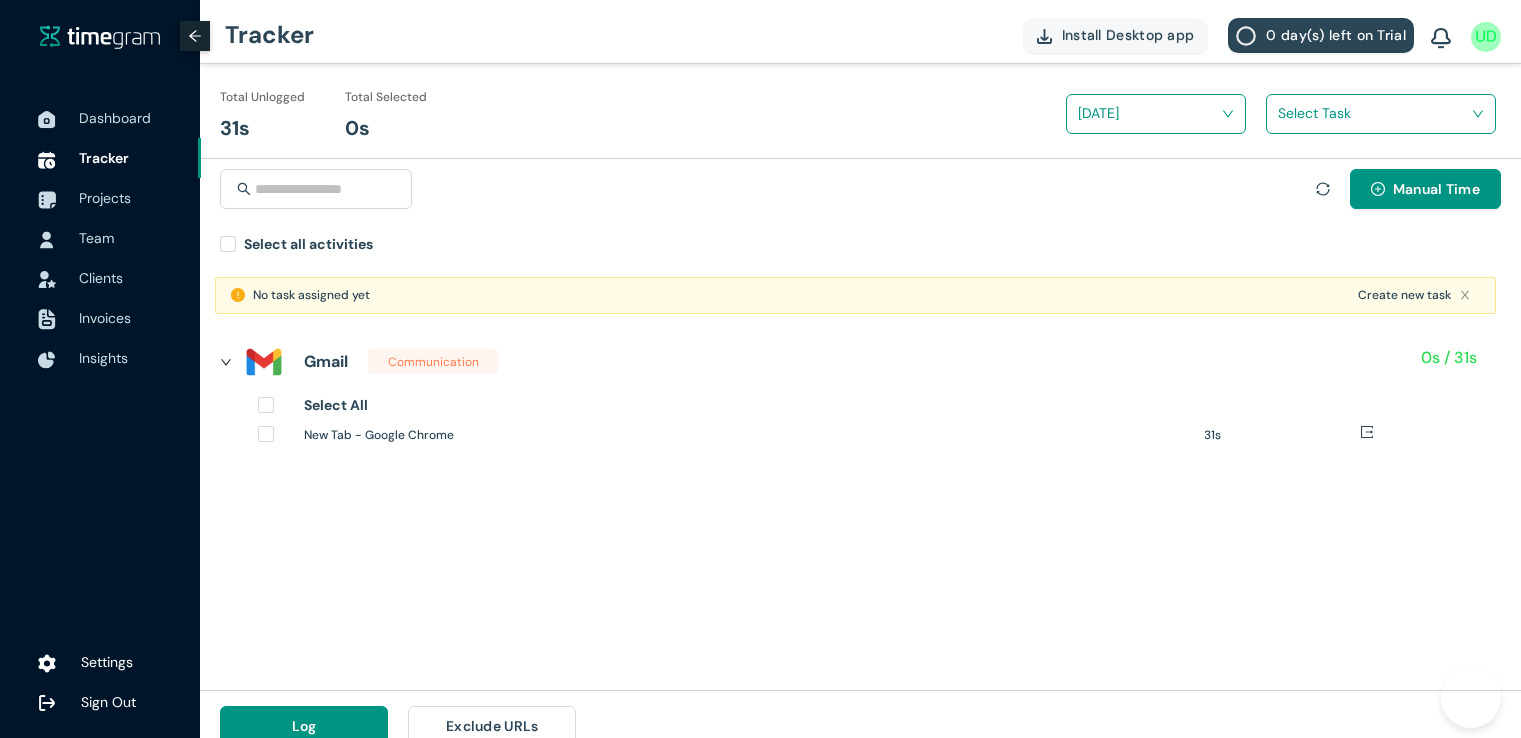 scroll, scrollTop: 0, scrollLeft: 0, axis: both 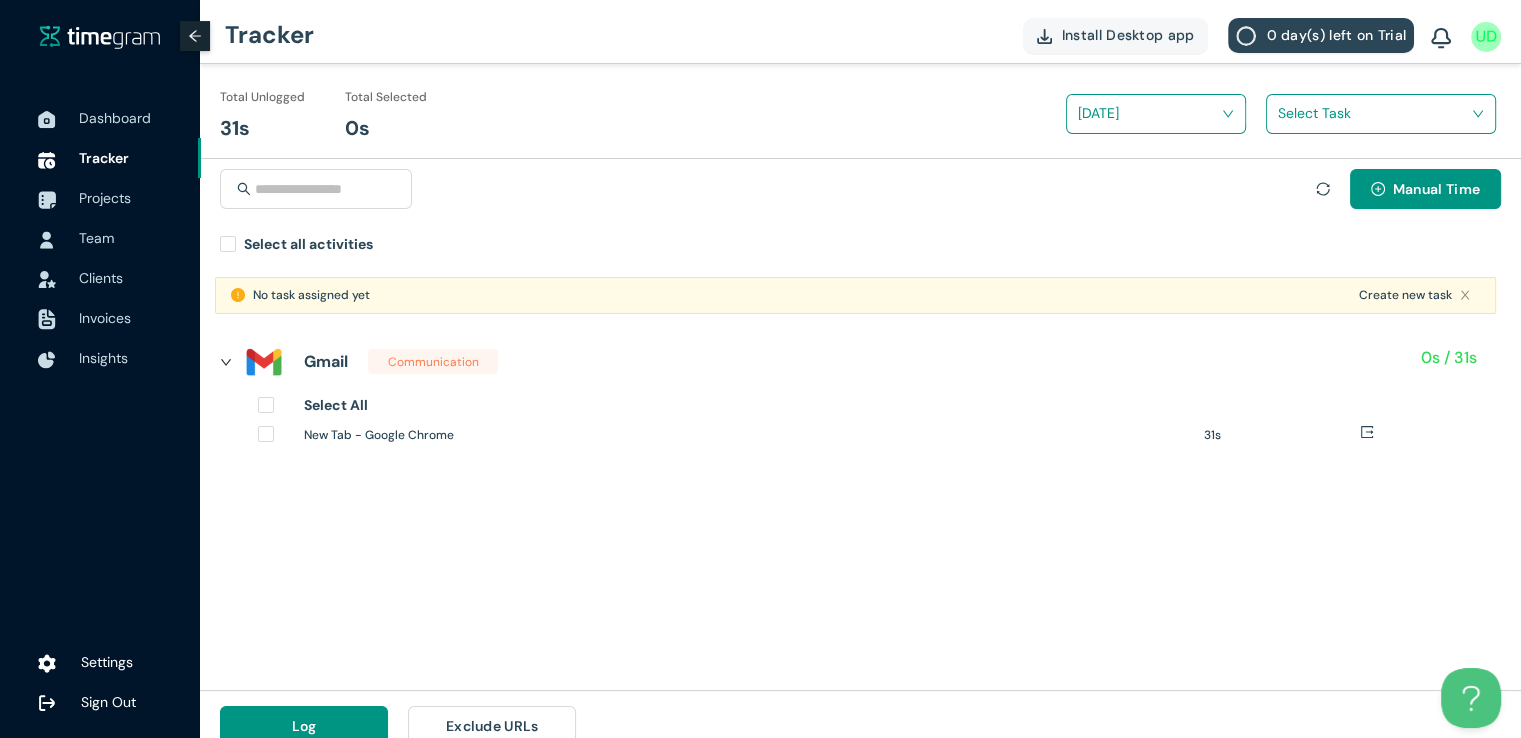 click 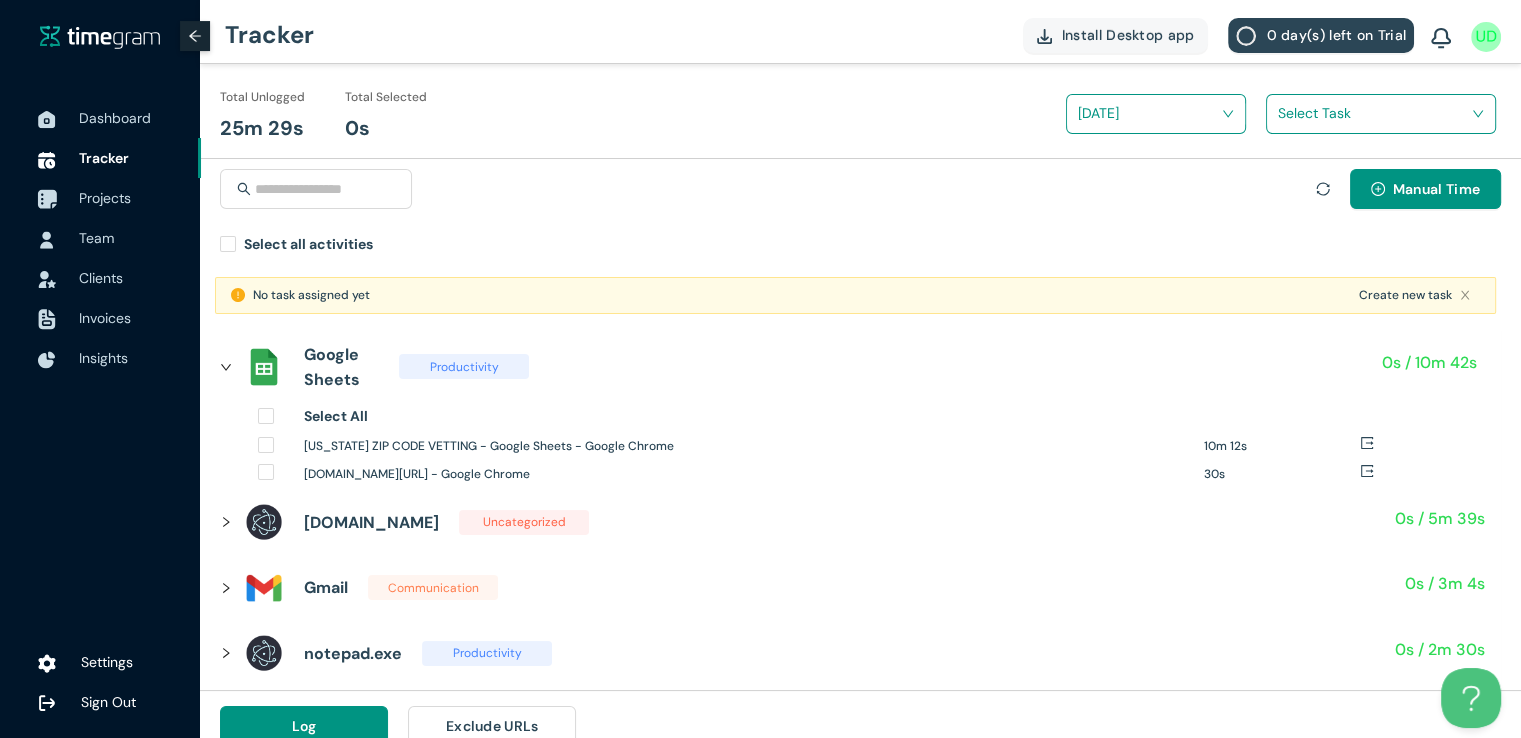 click on "Projects" at bounding box center [105, 198] 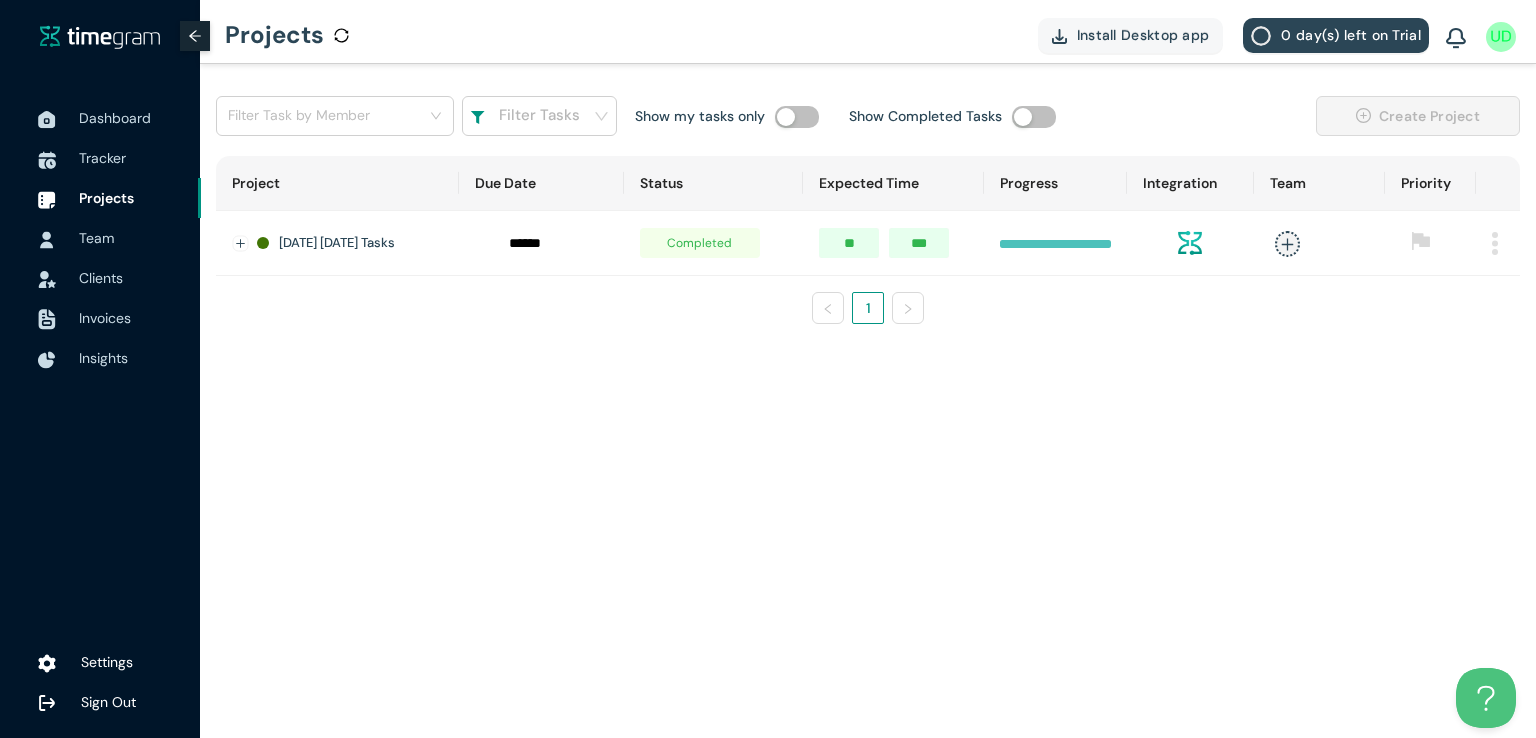 click at bounding box center [1495, 243] 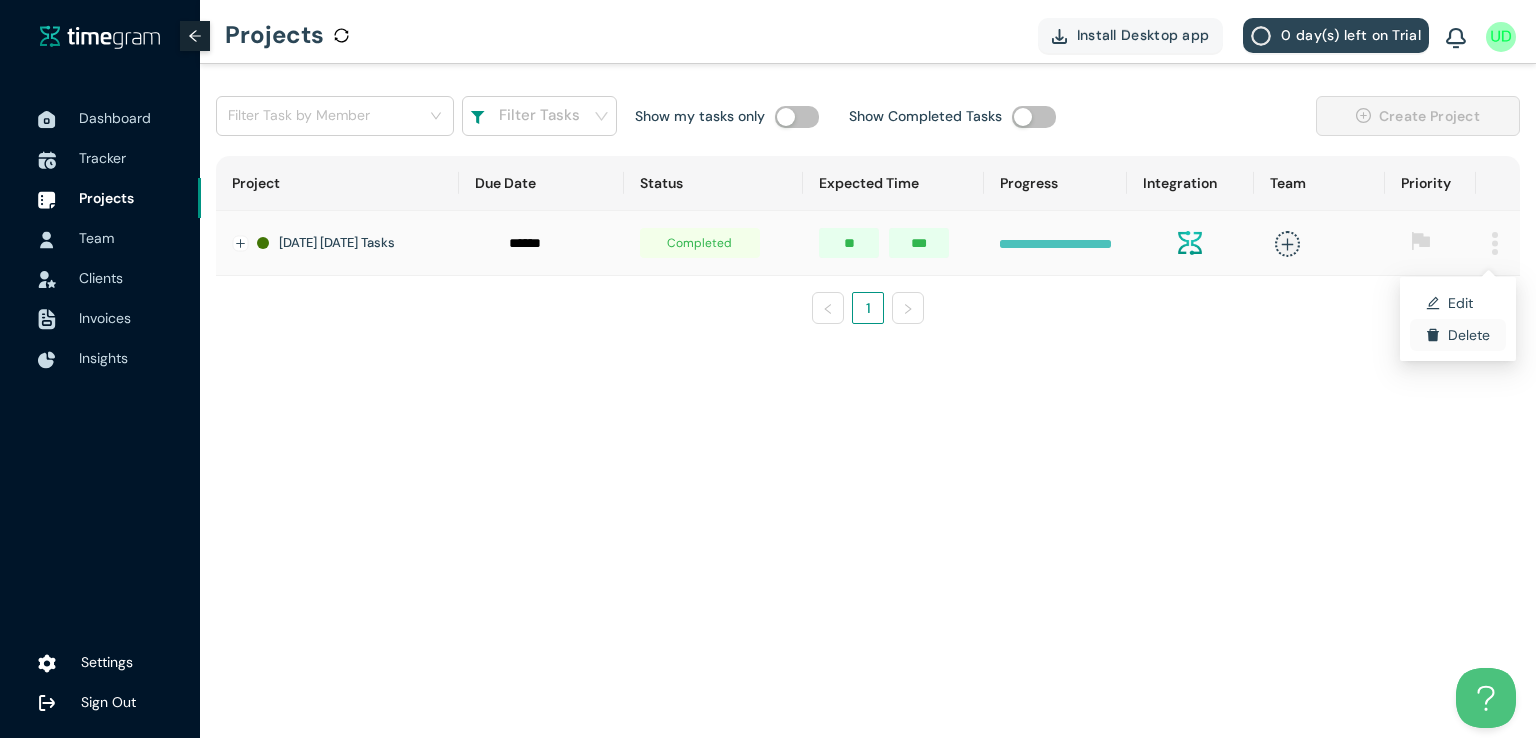 click on "Delete" at bounding box center (1469, 335) 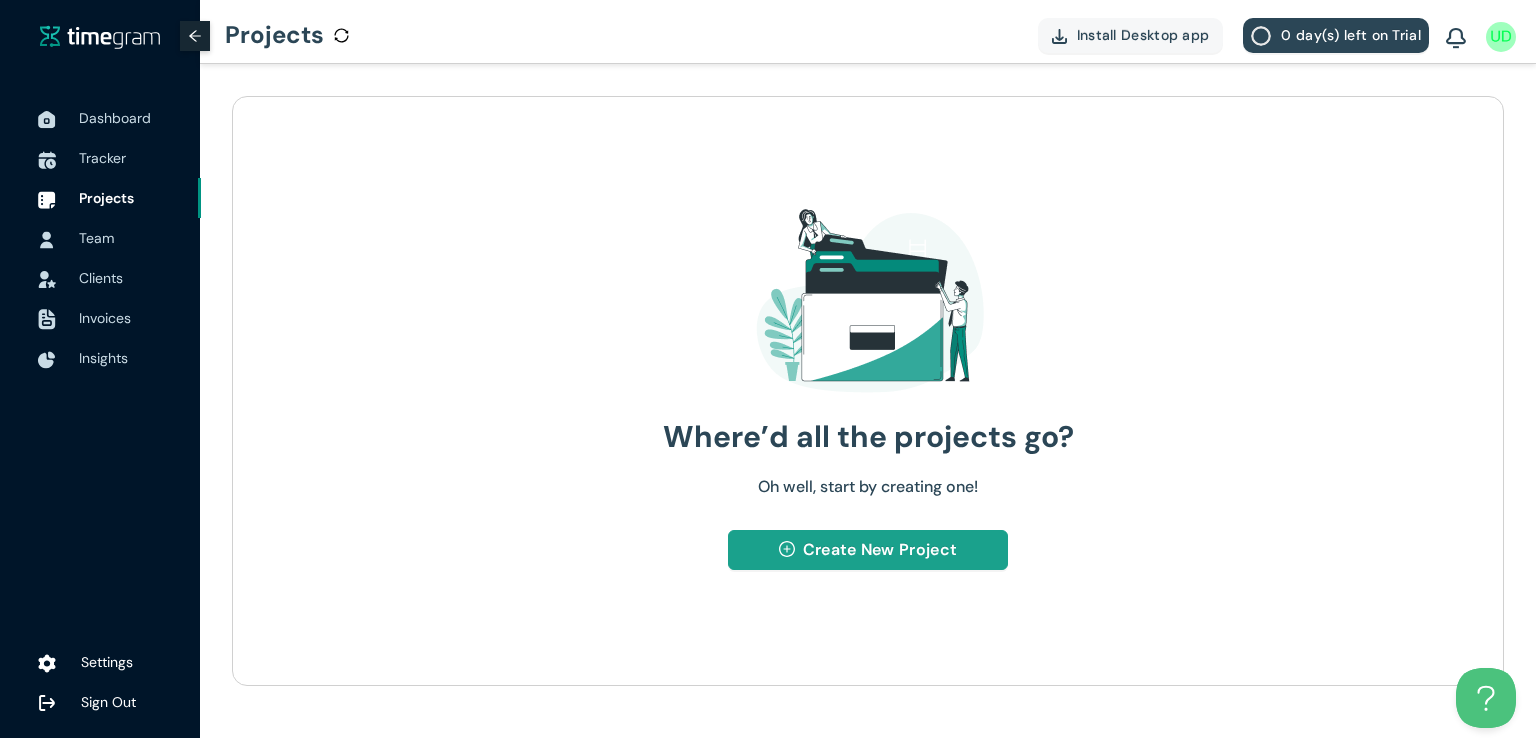 click on "Create New Project" at bounding box center [880, 549] 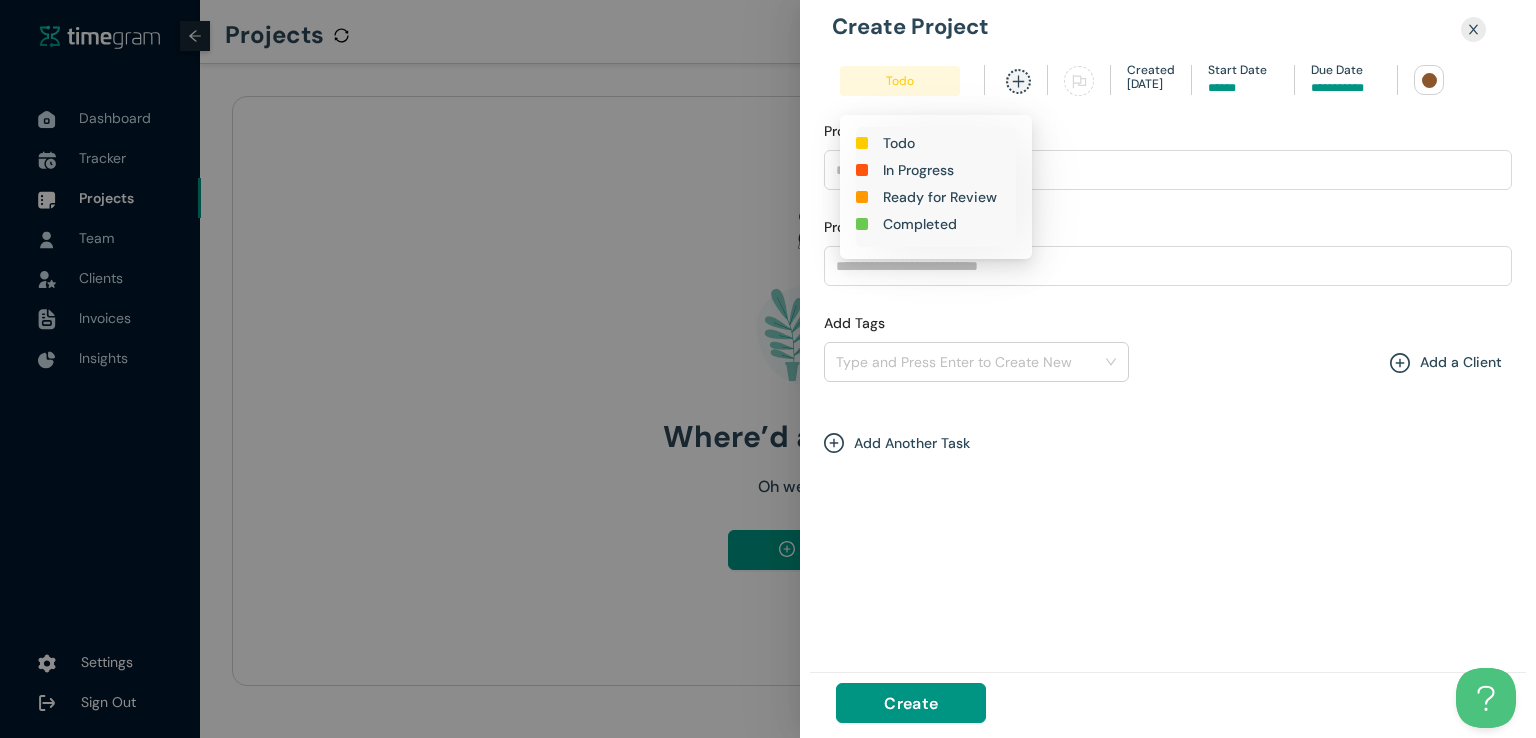 click on "In Progress" at bounding box center [918, 170] 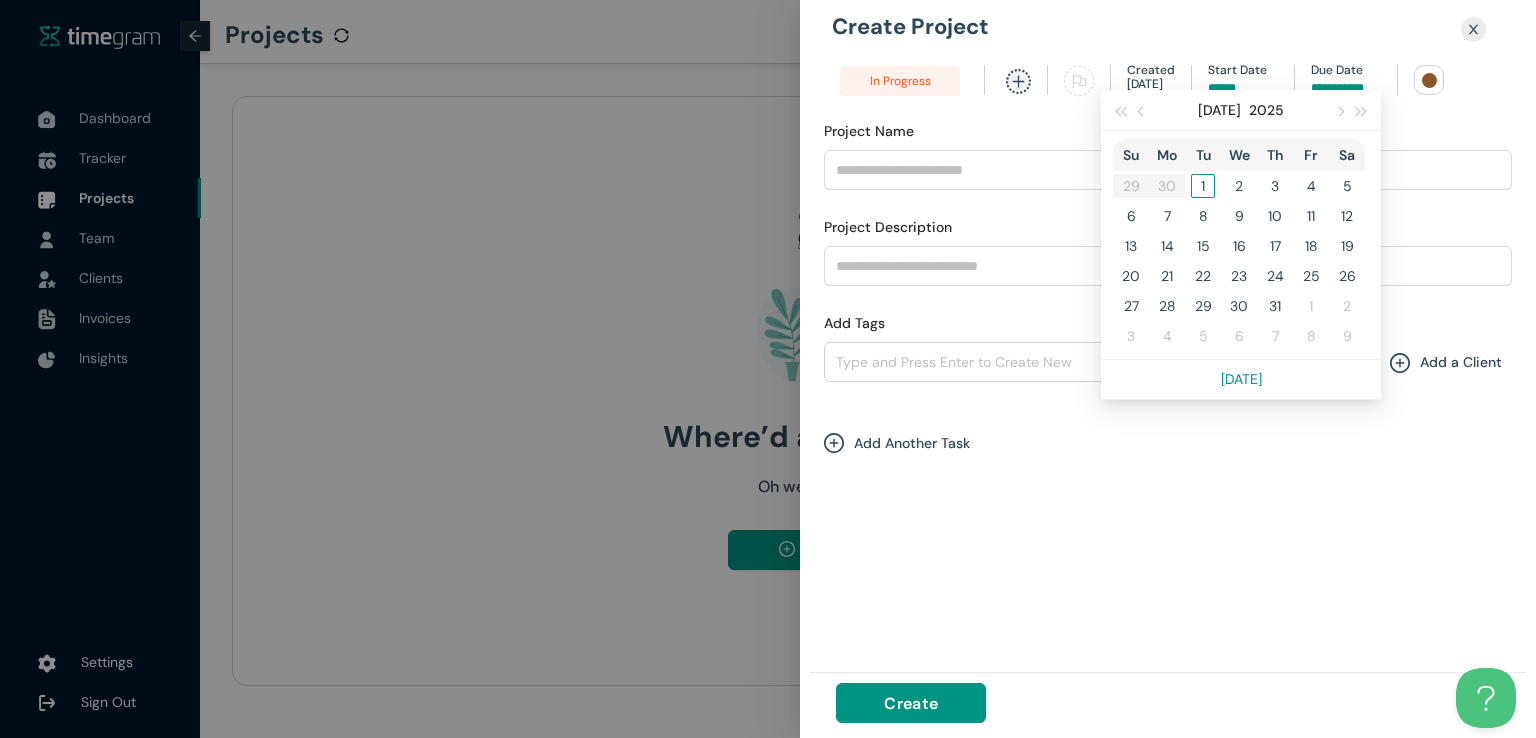 click at bounding box center [1346, 88] 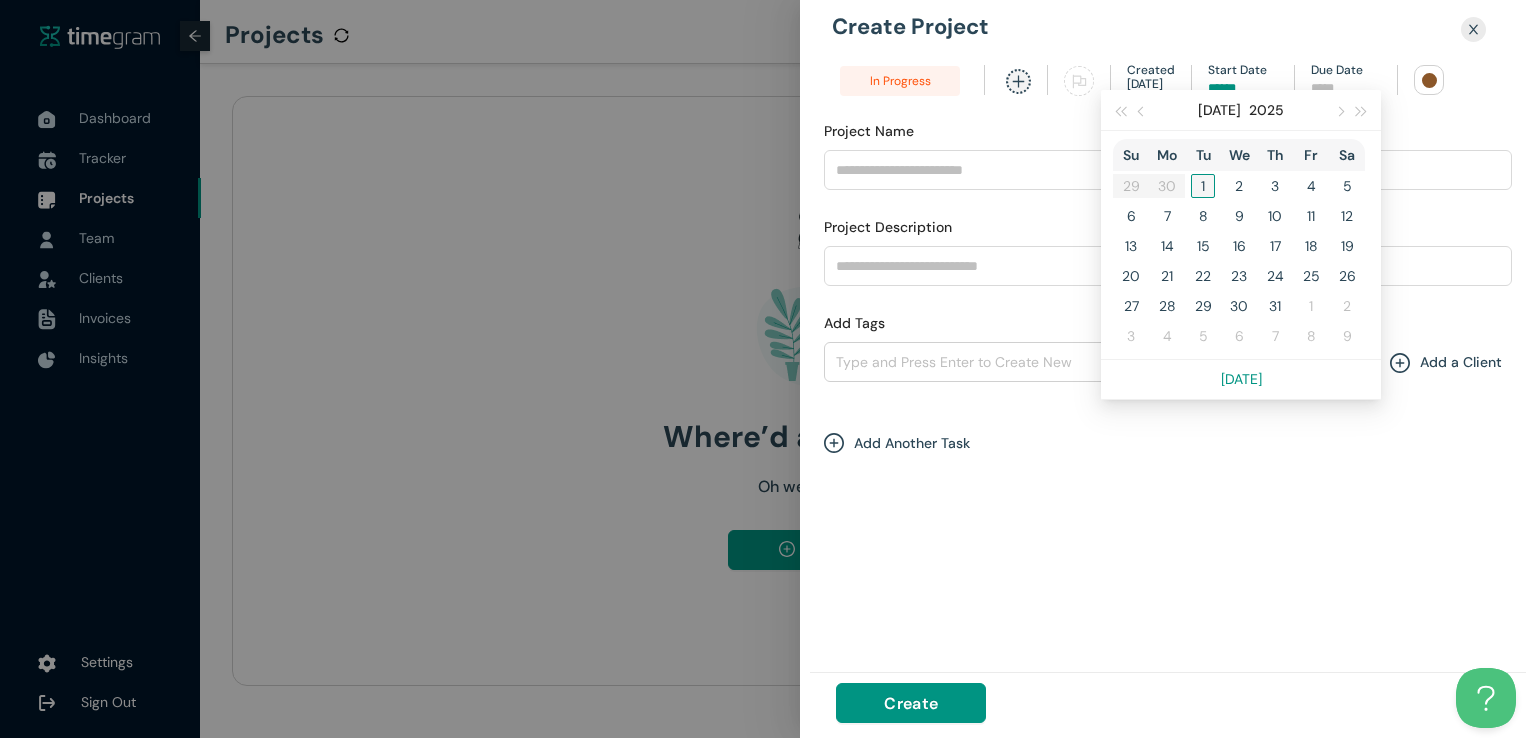 type on "*****" 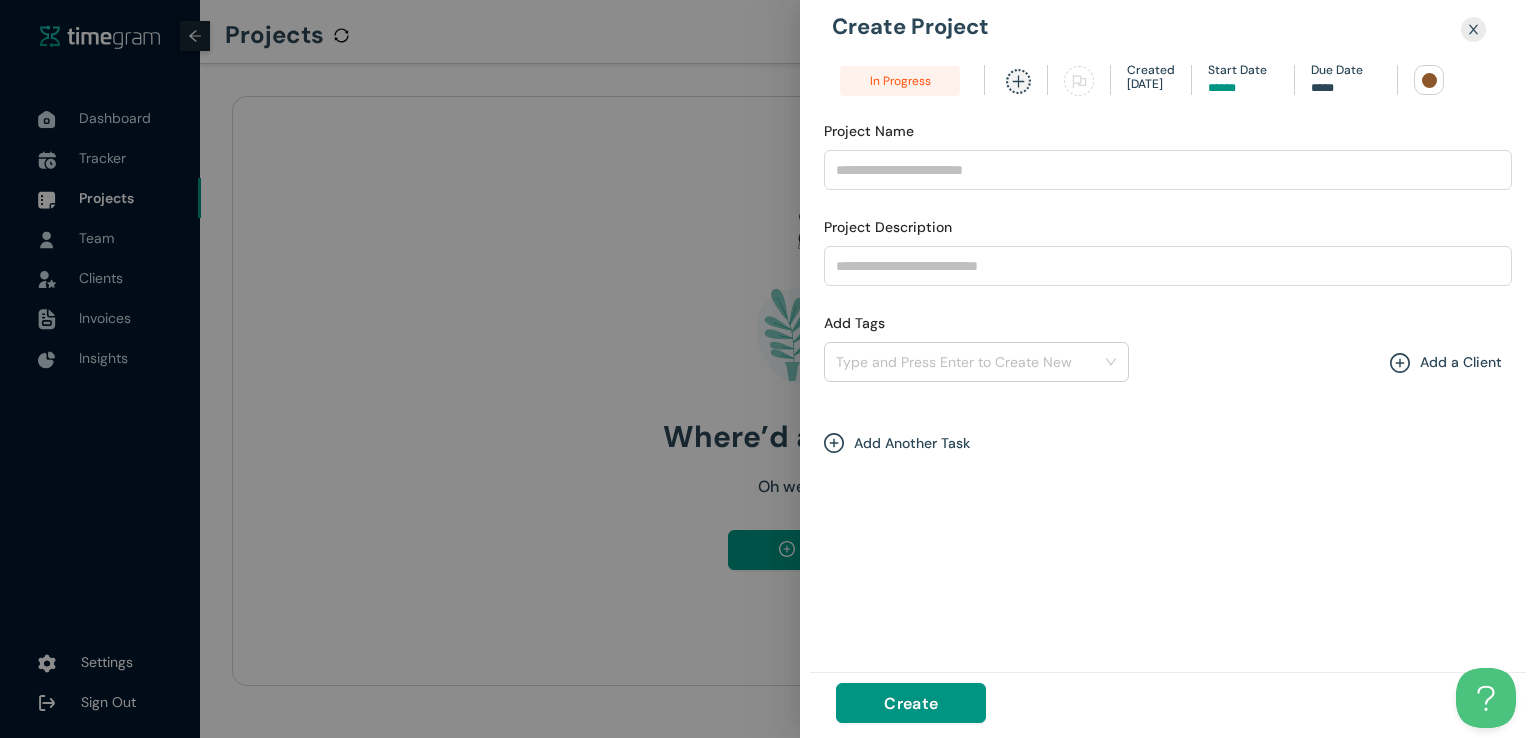 click at bounding box center (1429, 80) 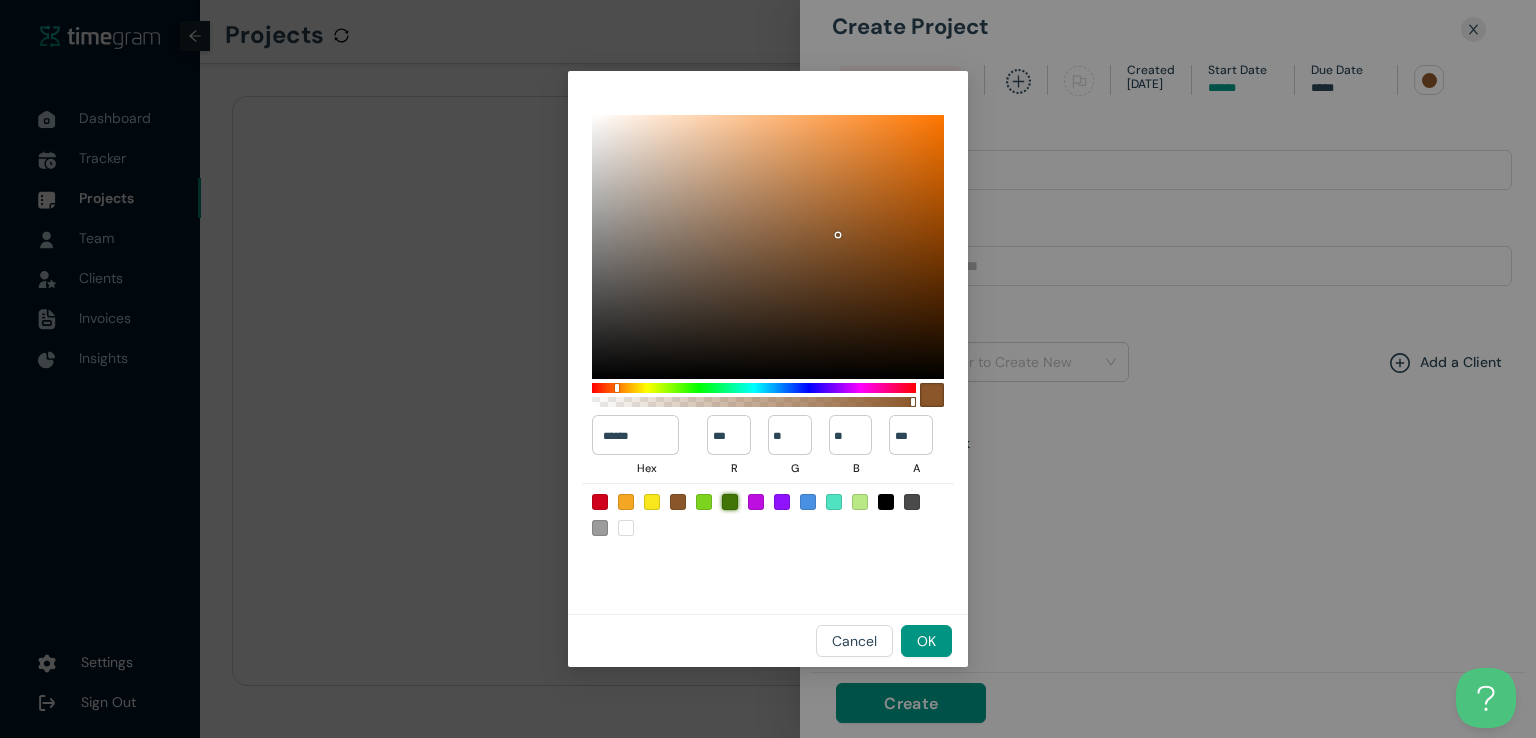click at bounding box center [730, 502] 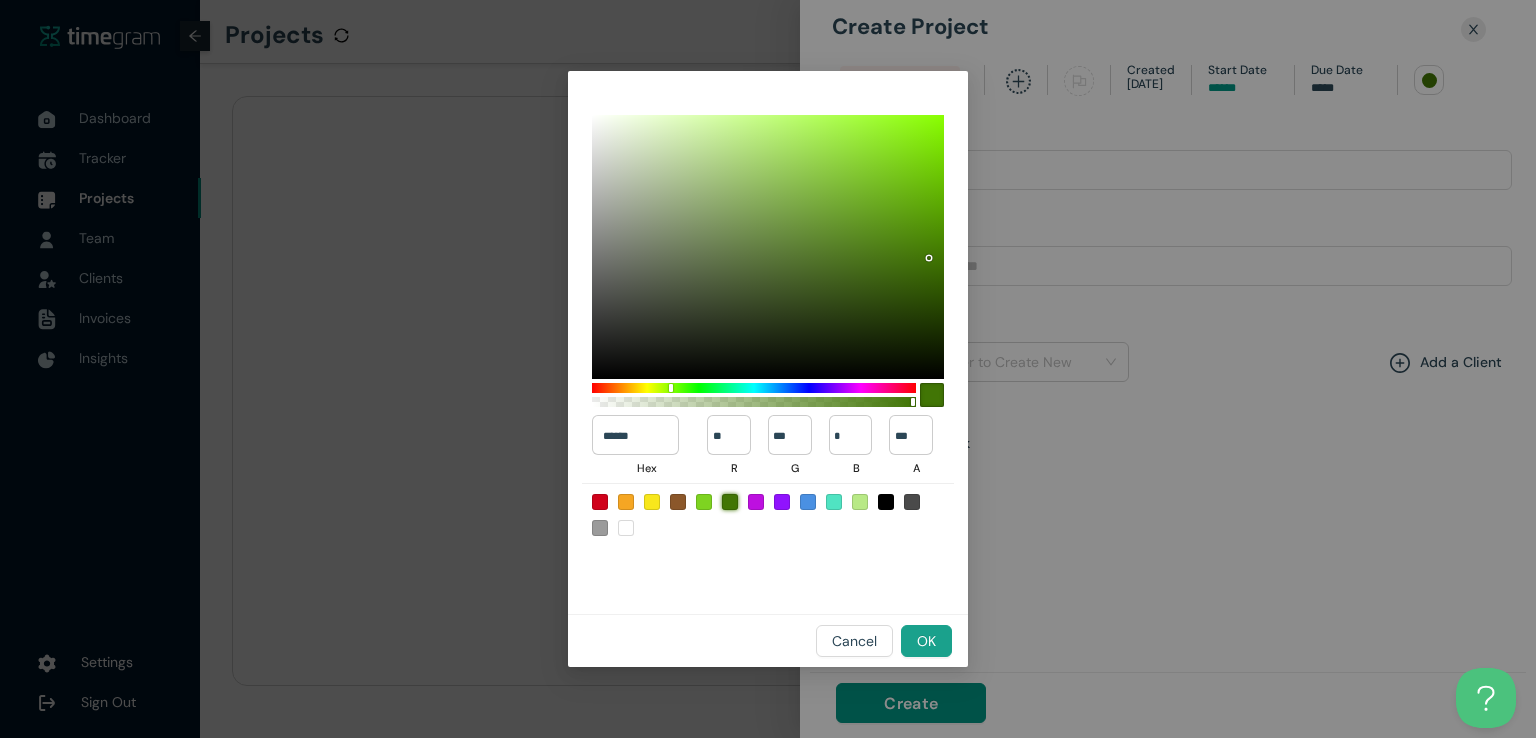 click on "OK" at bounding box center [926, 641] 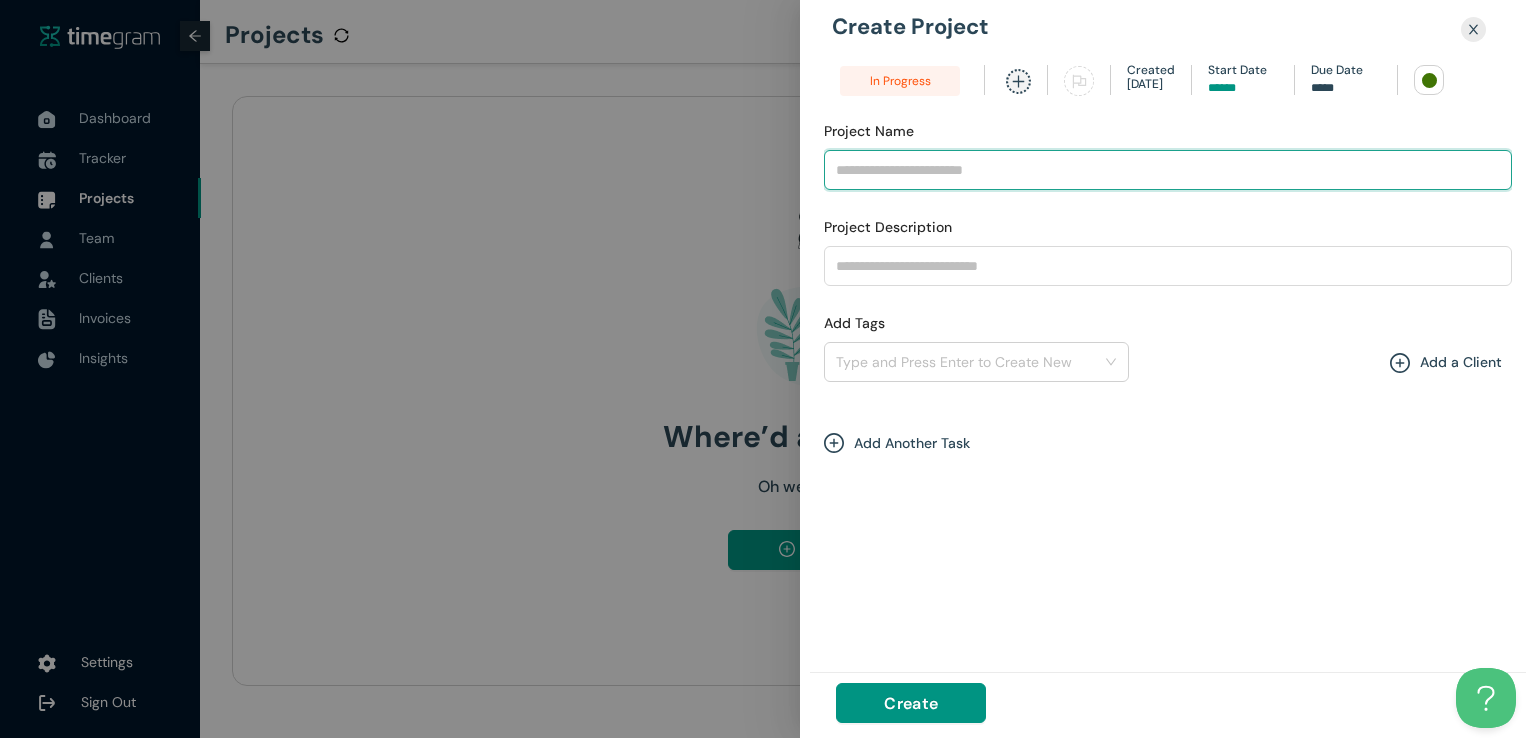click on "Project Name" at bounding box center (1168, 170) 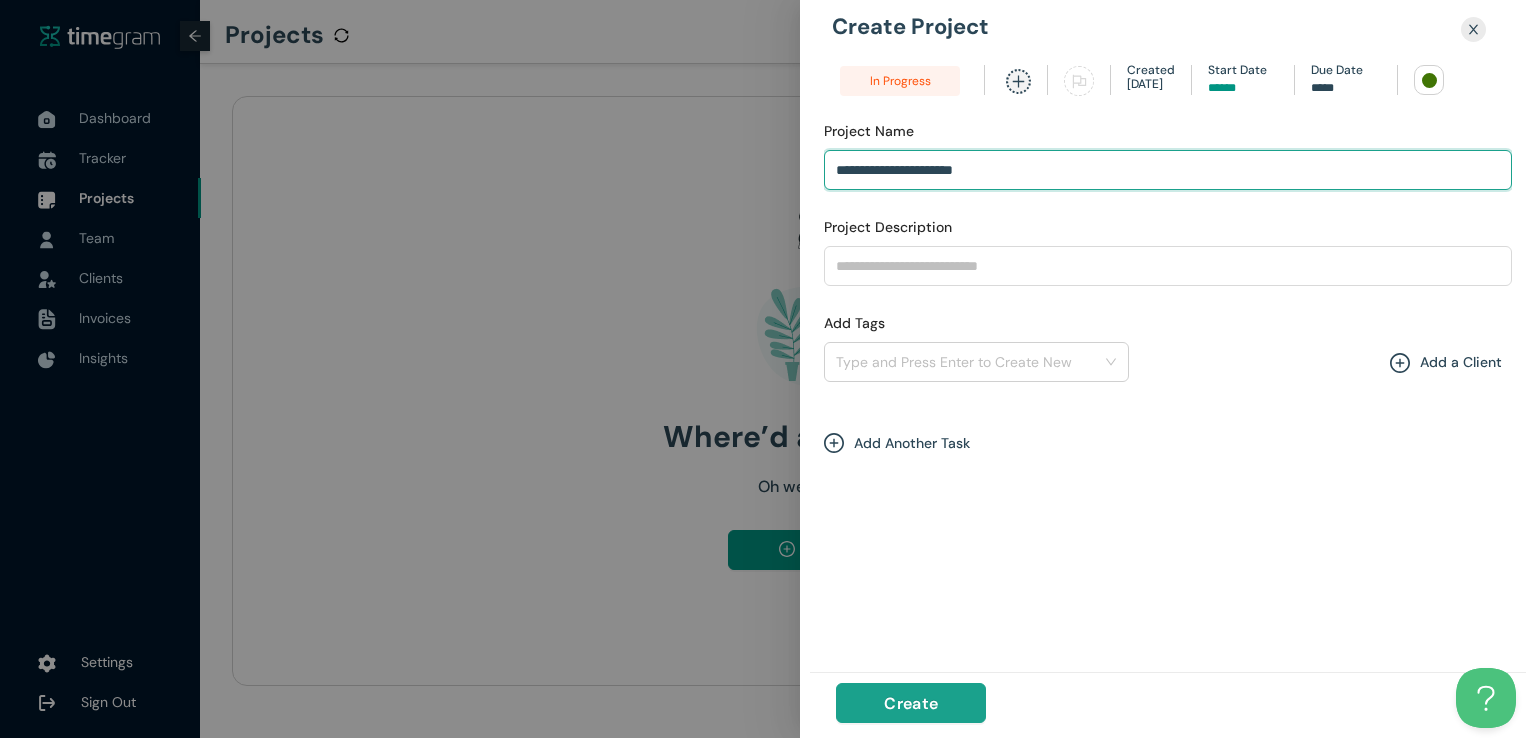 type on "**********" 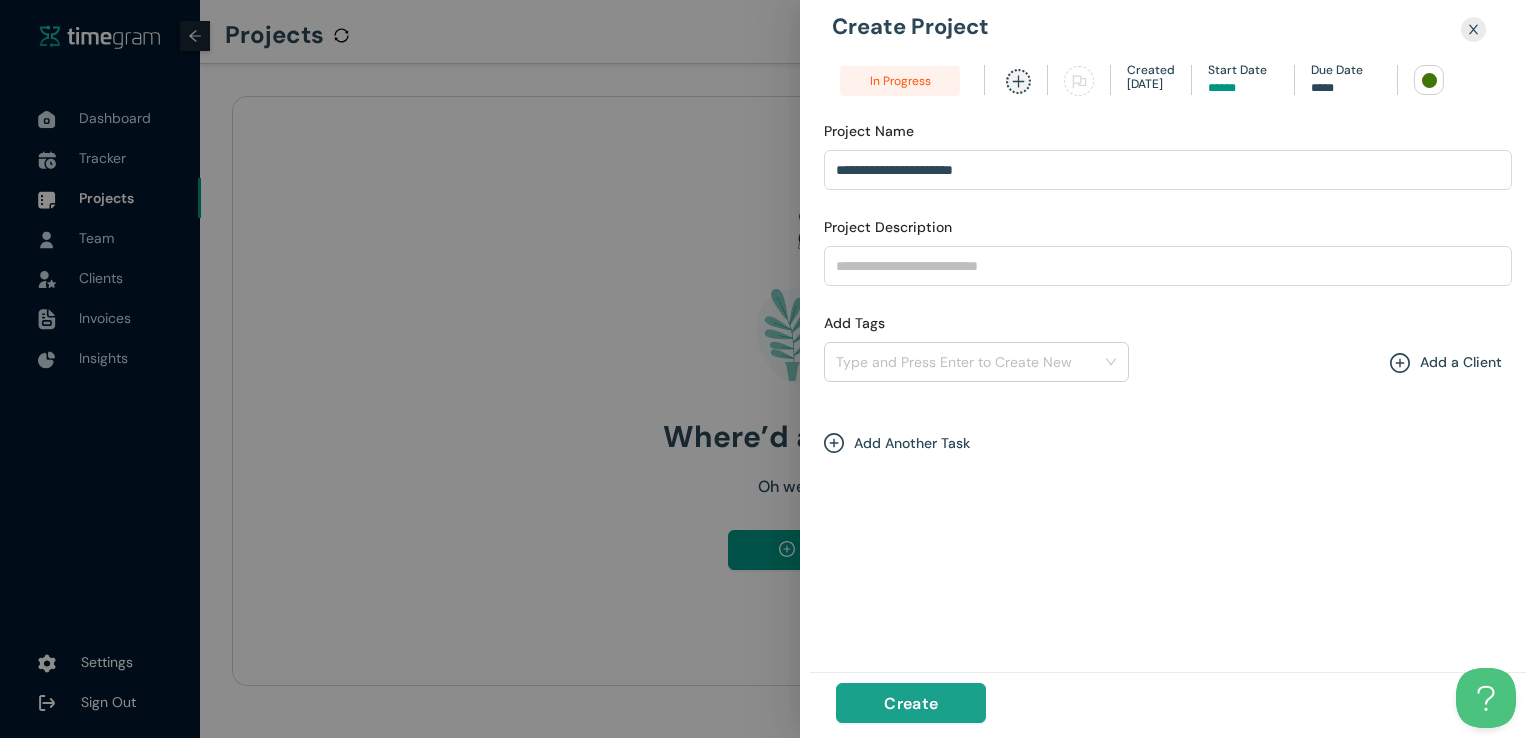 click on "Create" at bounding box center [911, 703] 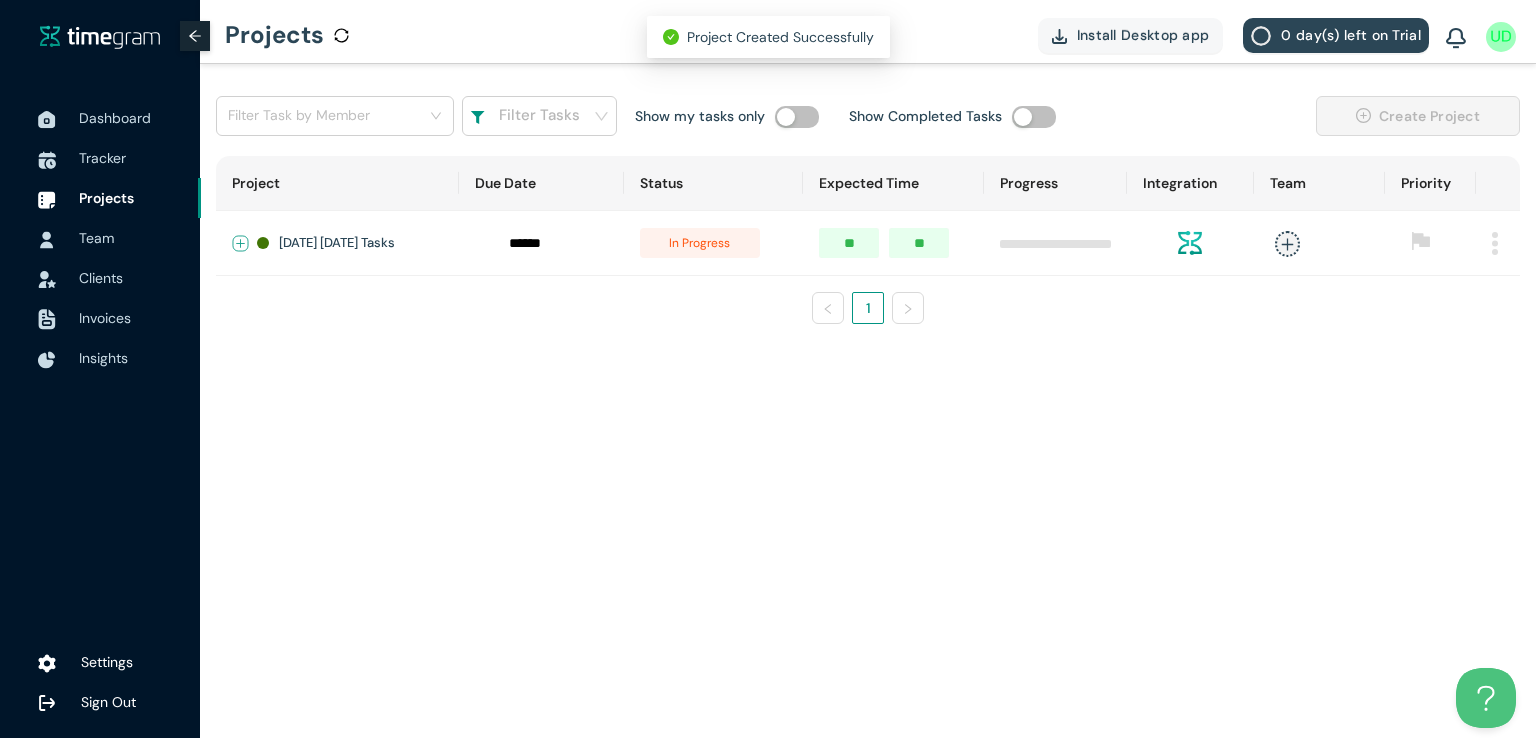 click at bounding box center [241, 244] 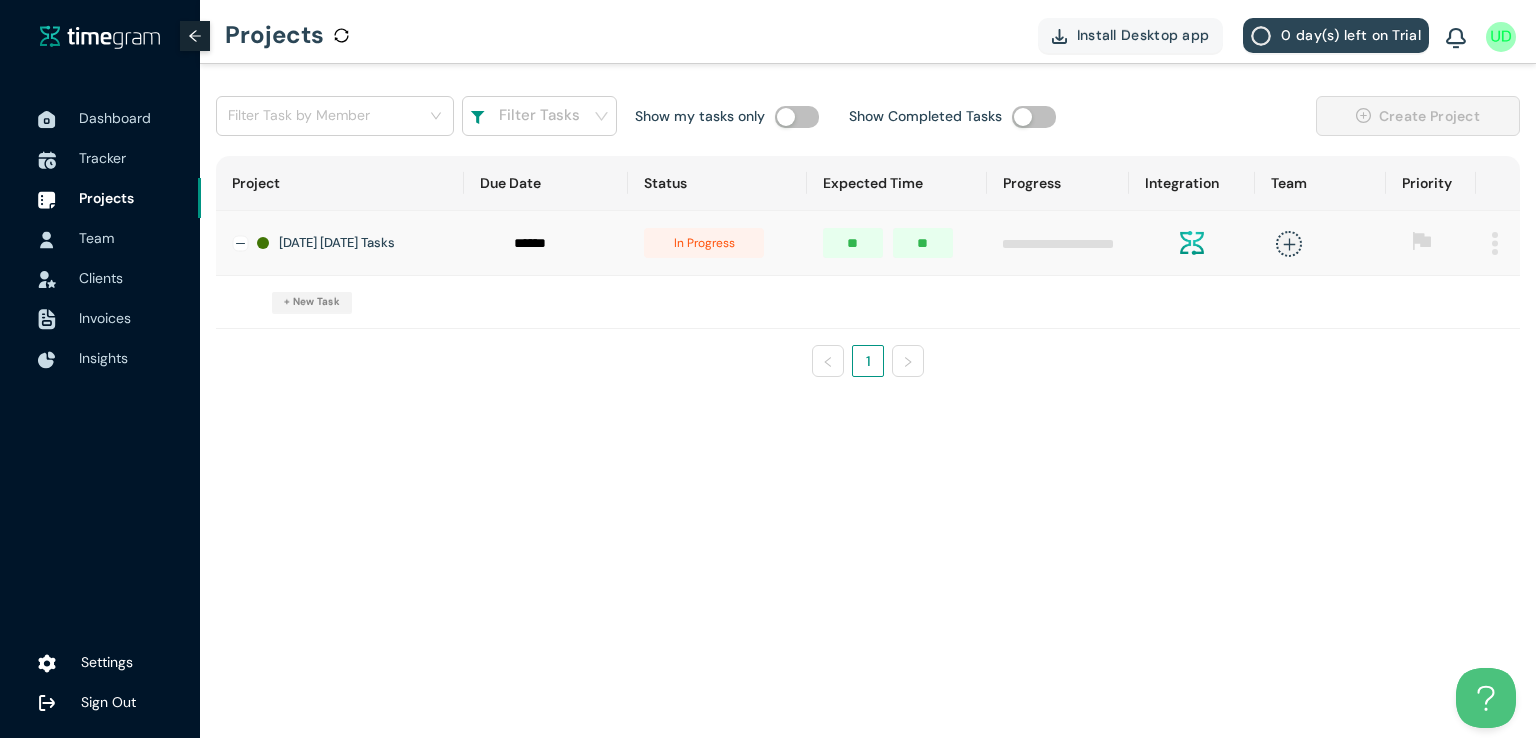 click on "+ New Task" at bounding box center (312, 302) 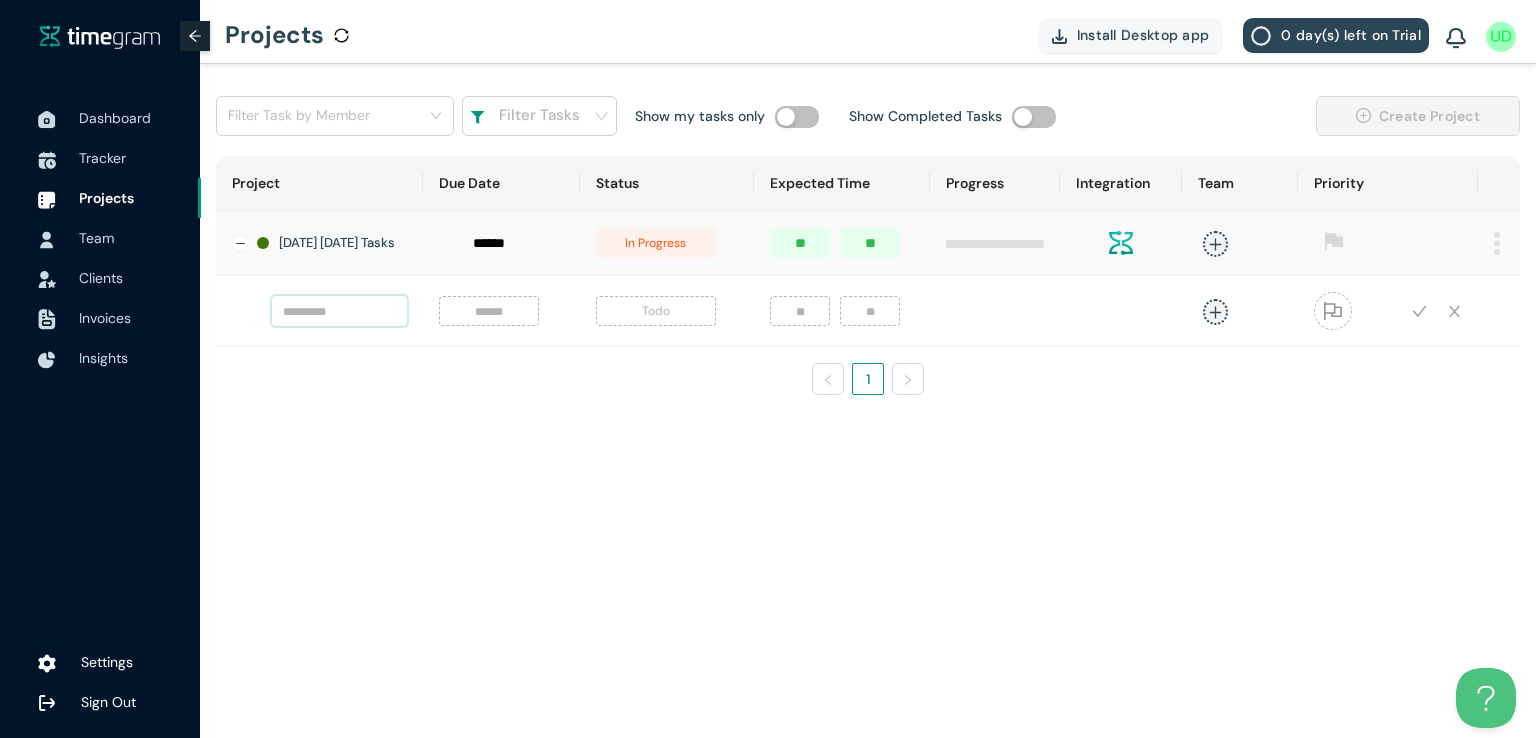 click at bounding box center [339, 311] 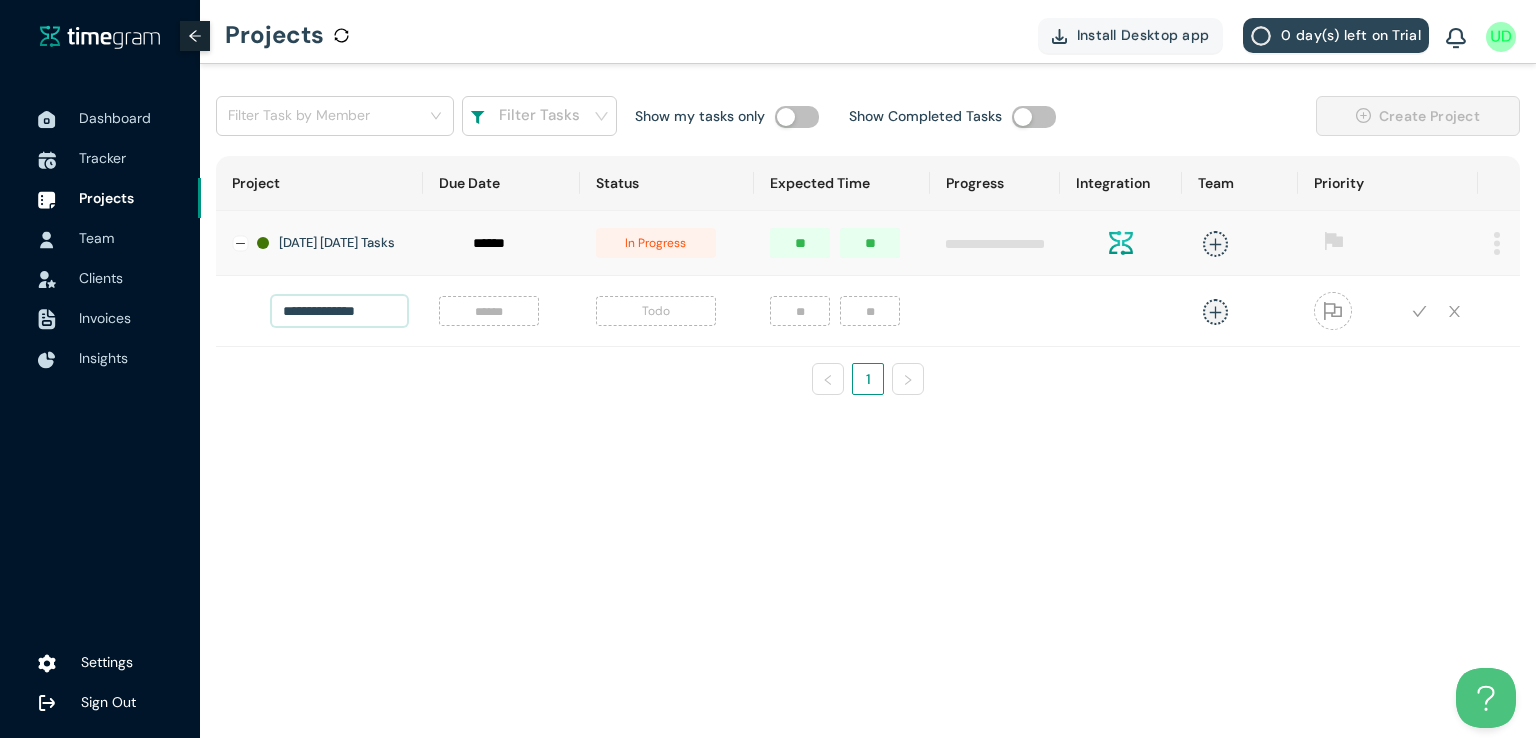 type on "**********" 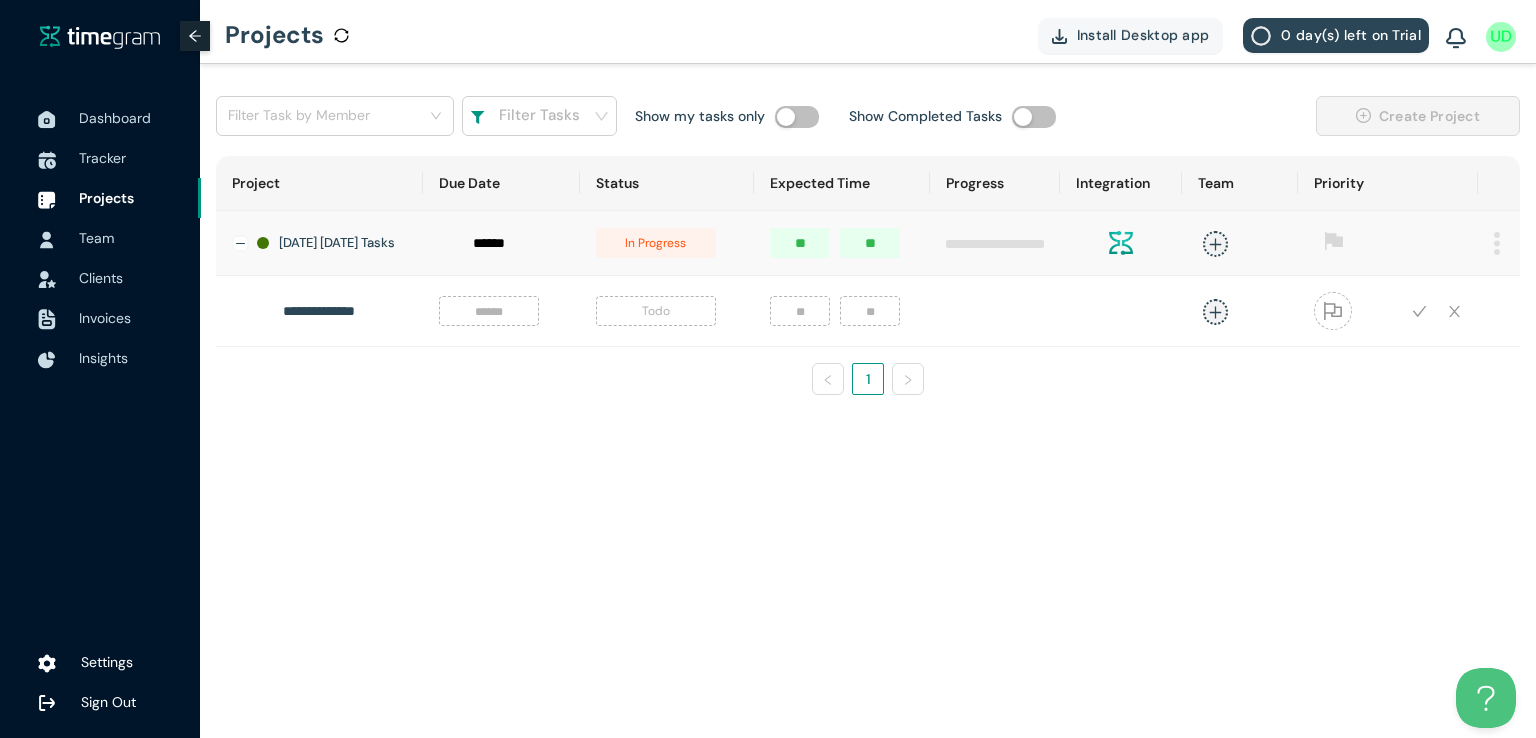 click at bounding box center (489, 311) 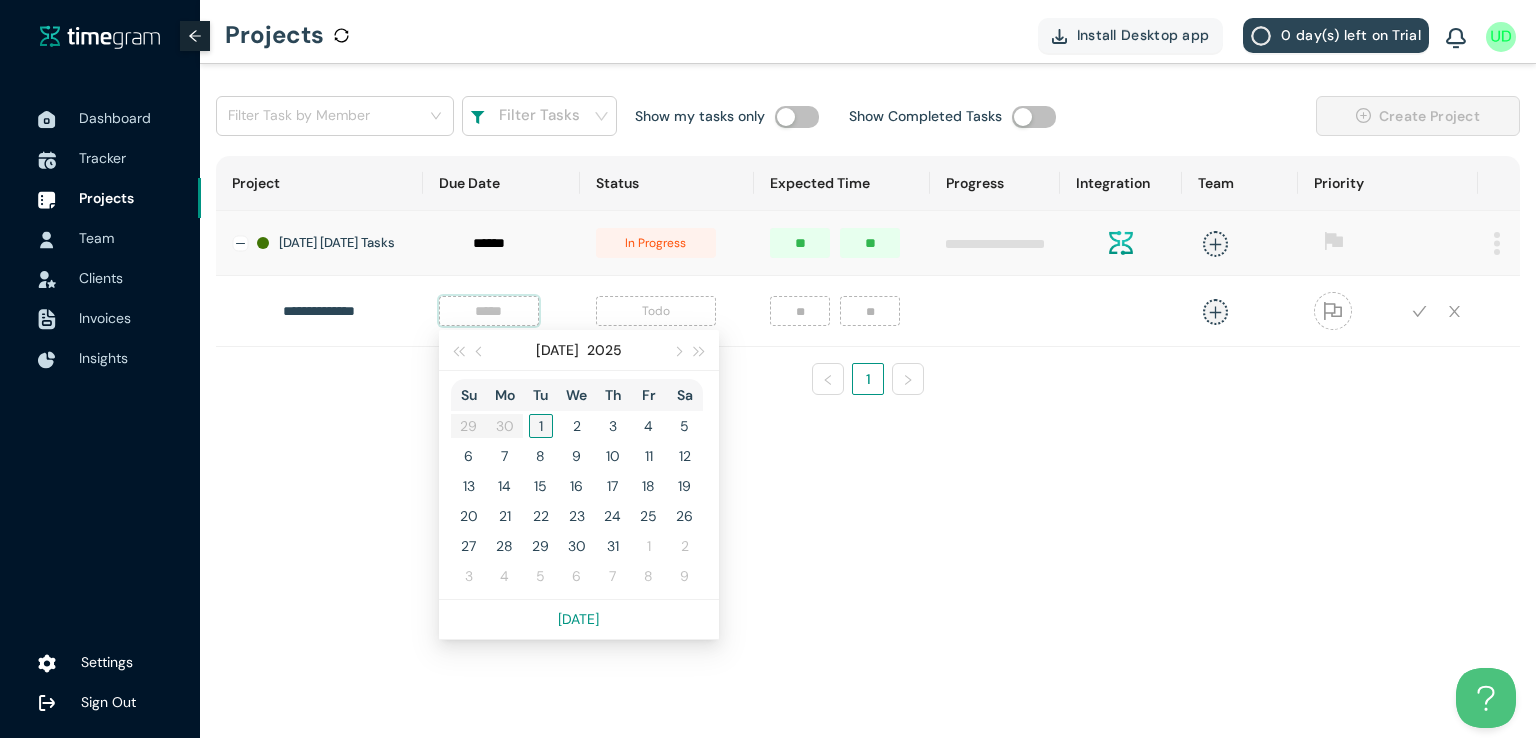 type on "*****" 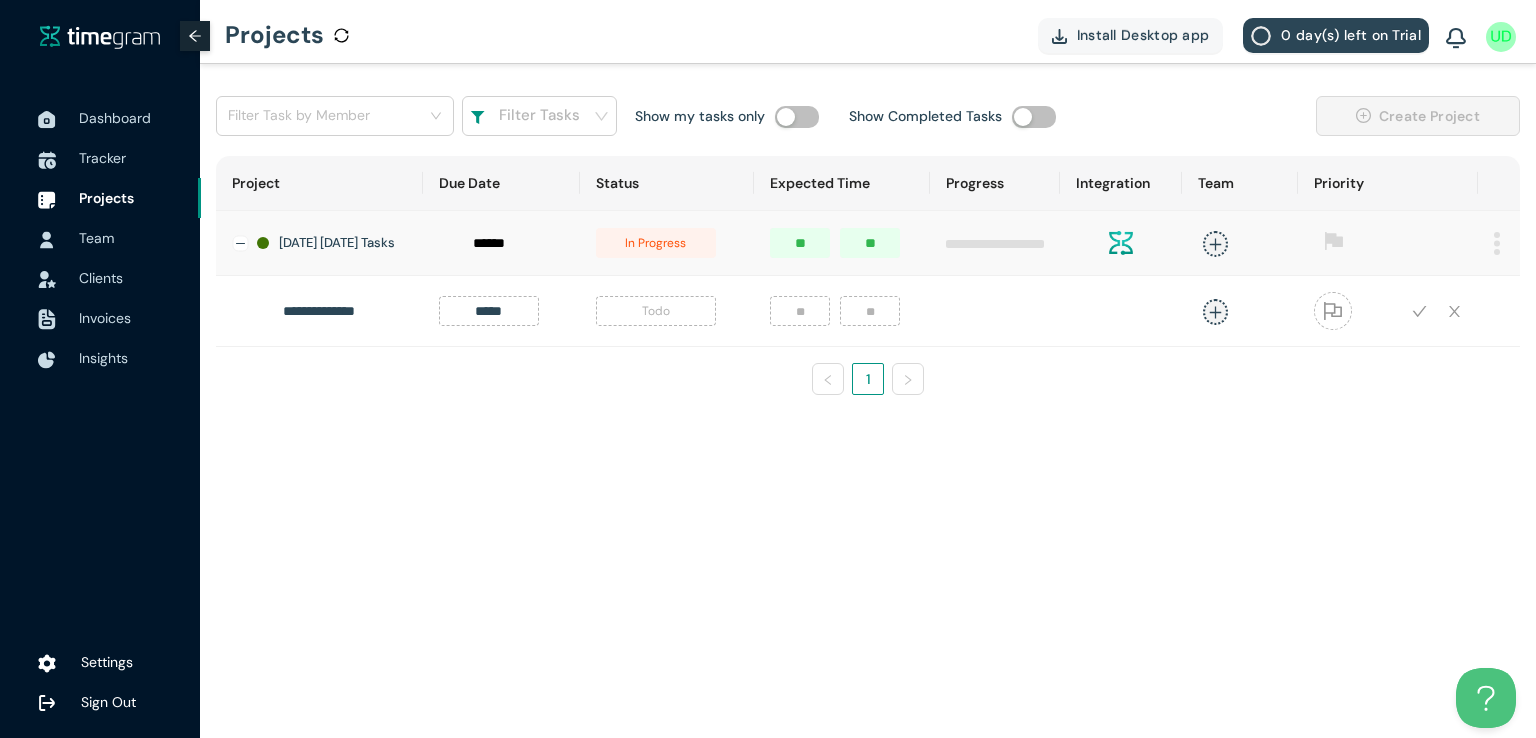click on "Todo" at bounding box center (656, 311) 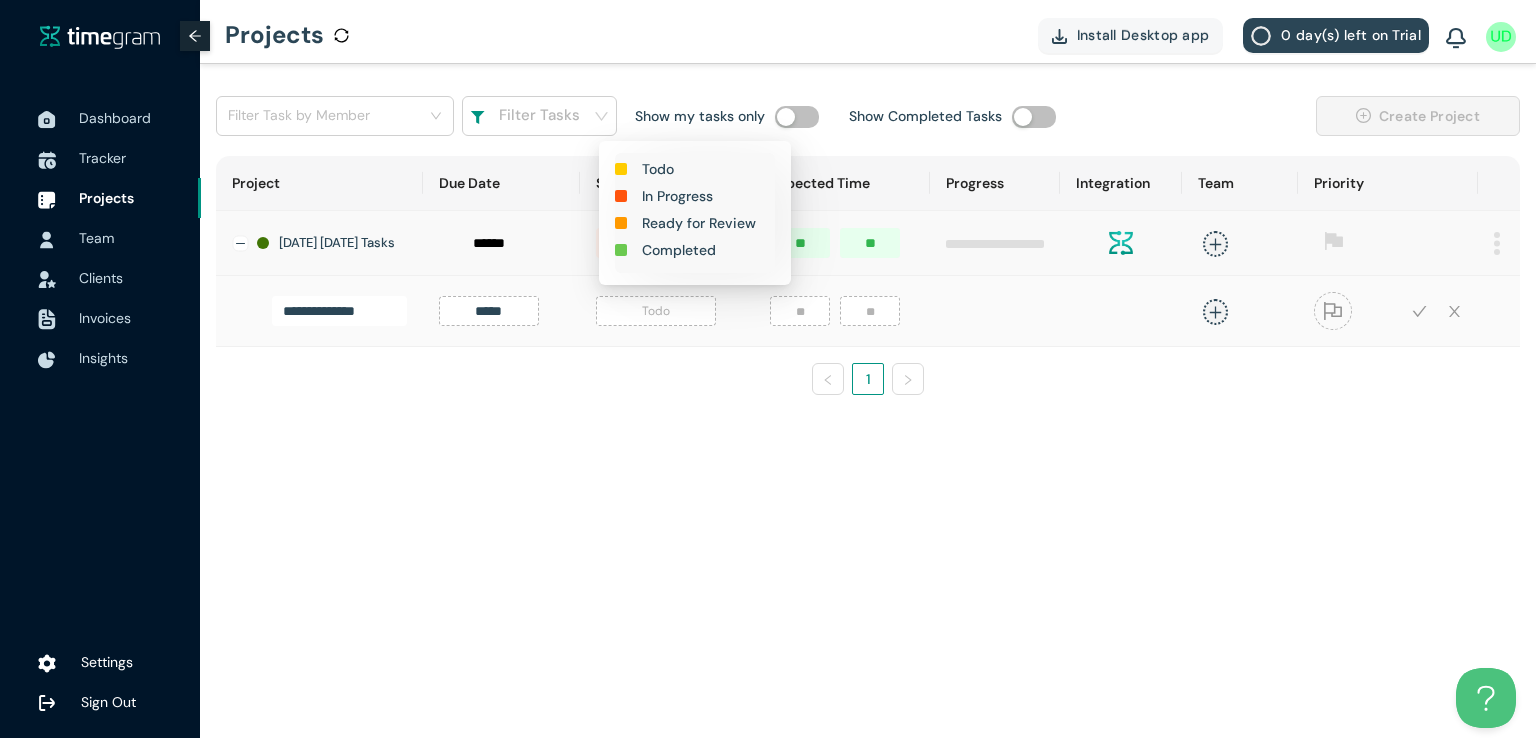 click on "In Progress" at bounding box center (677, 196) 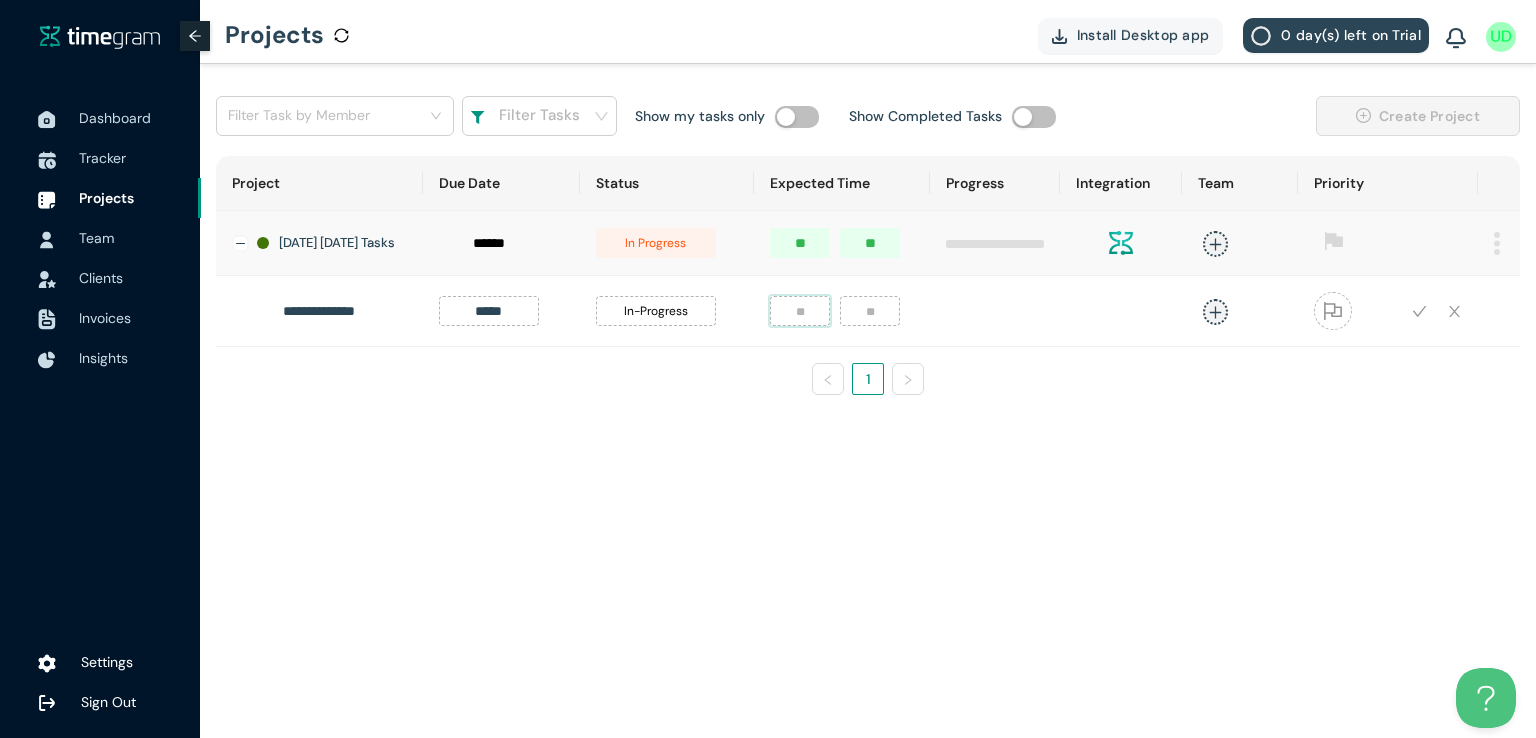 click at bounding box center [800, 311] 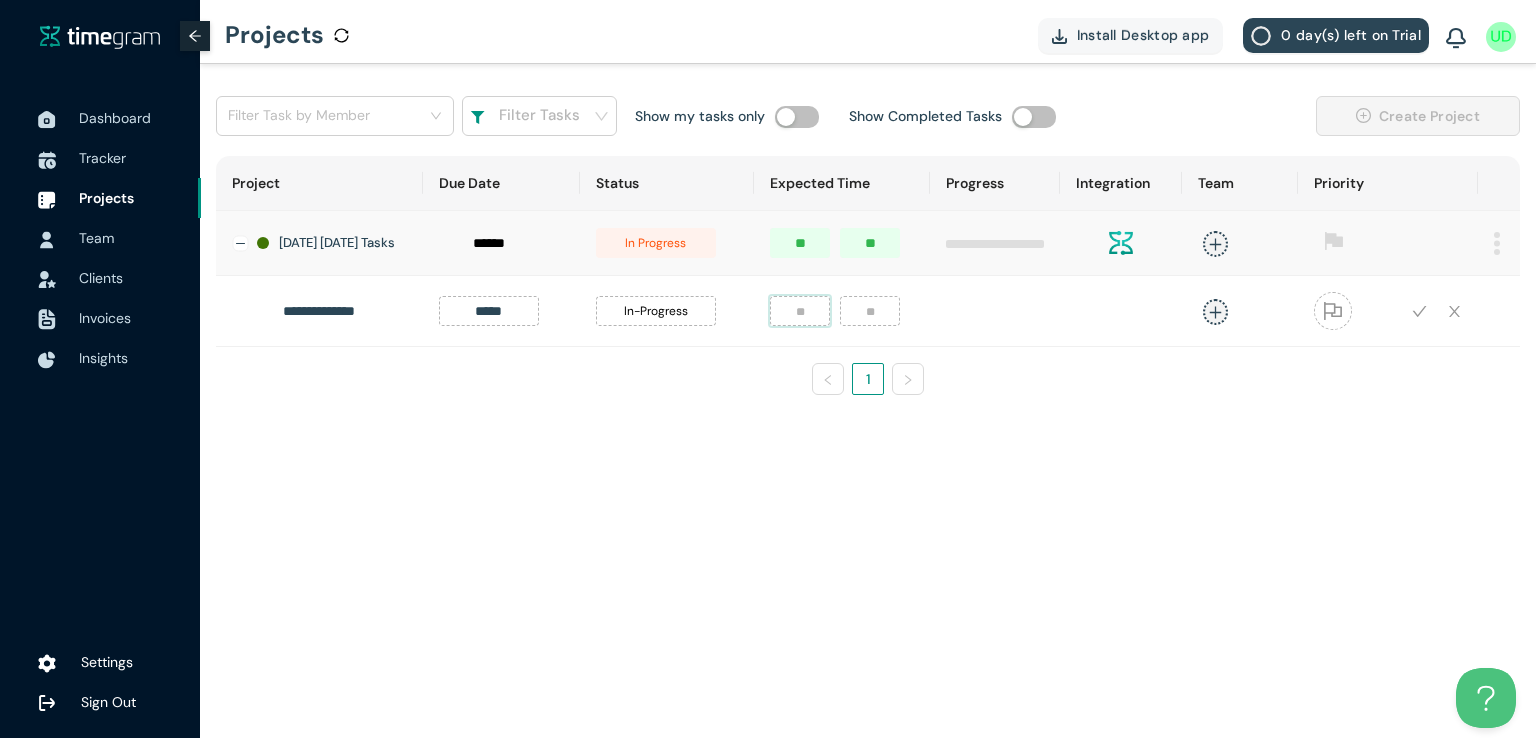 type on "*" 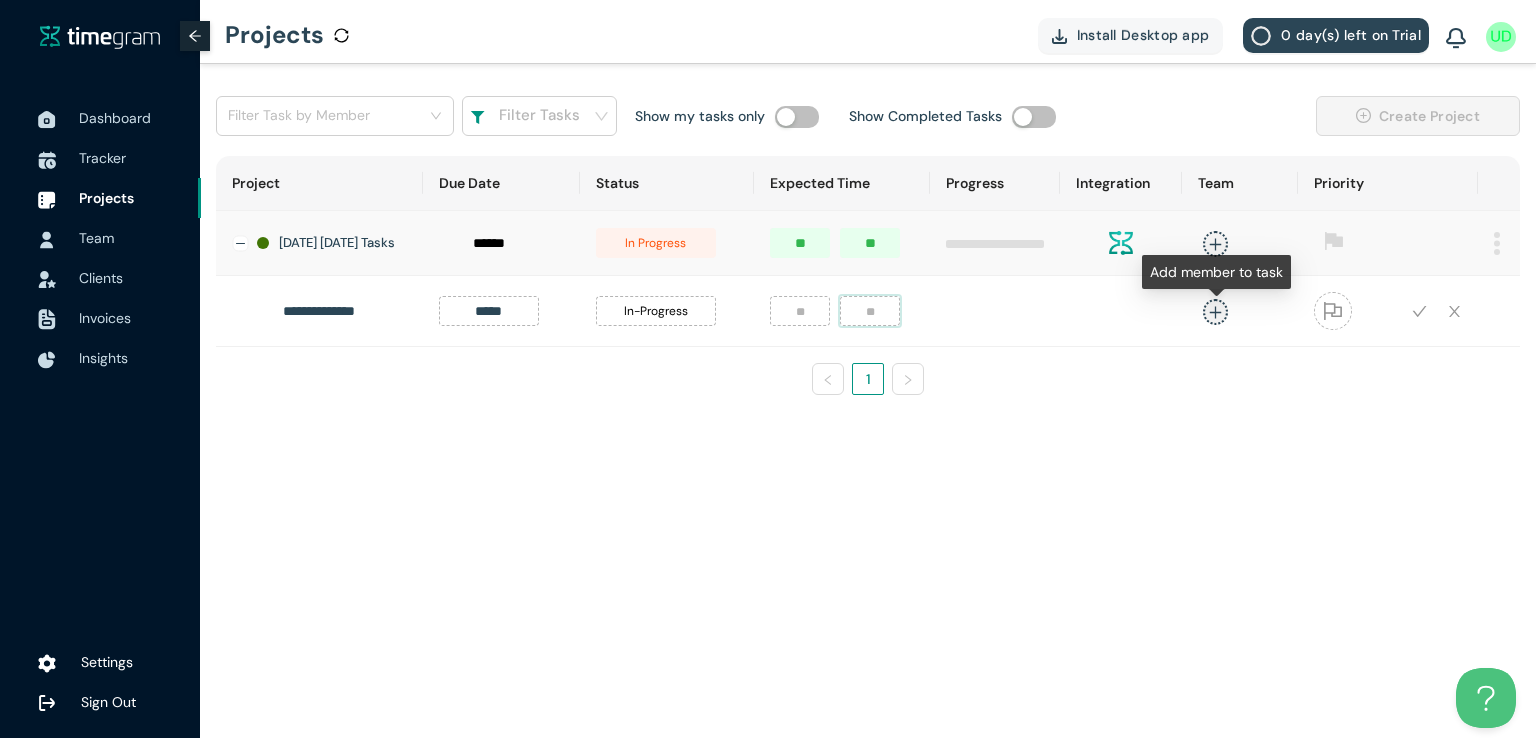 type on "**" 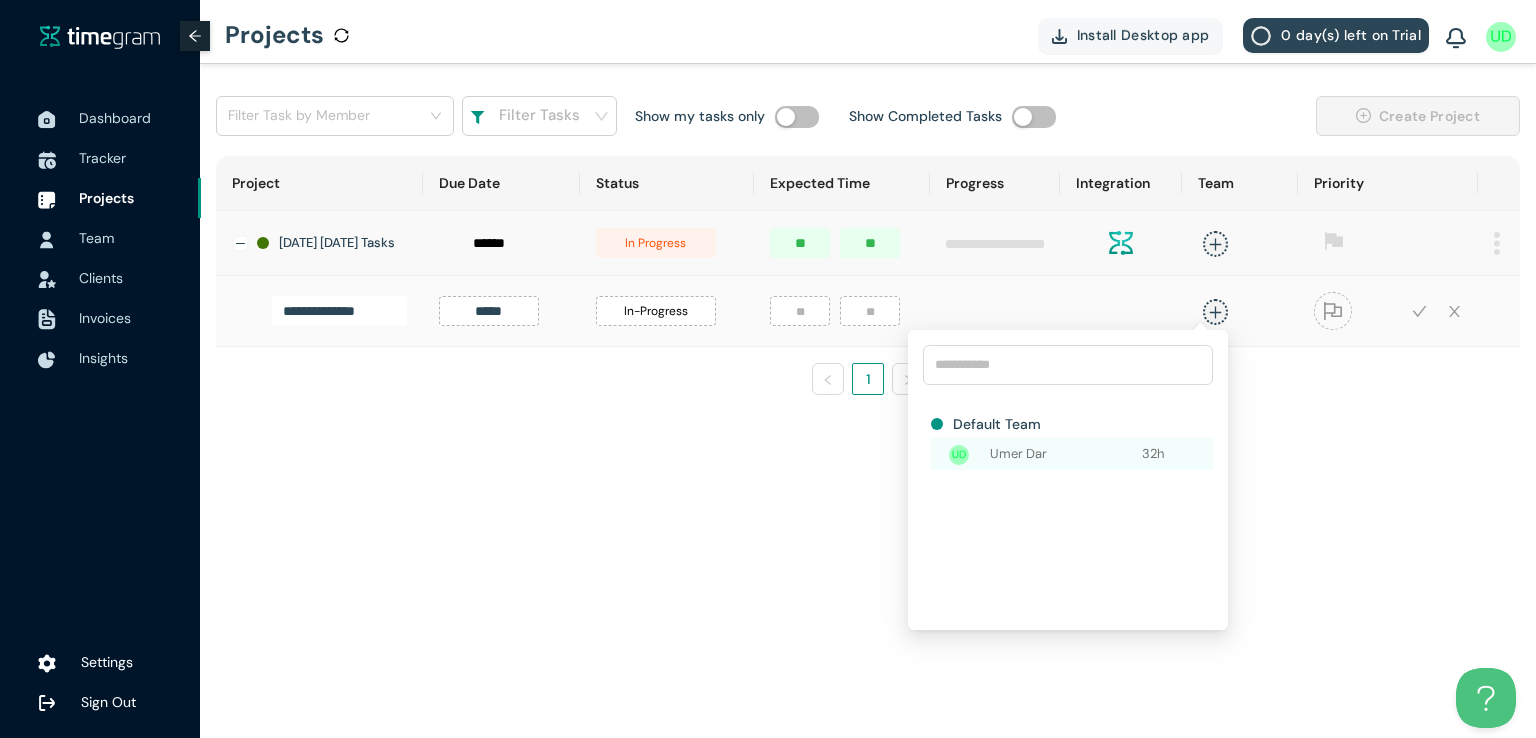 click on "Umer Dar" at bounding box center (1066, 454) 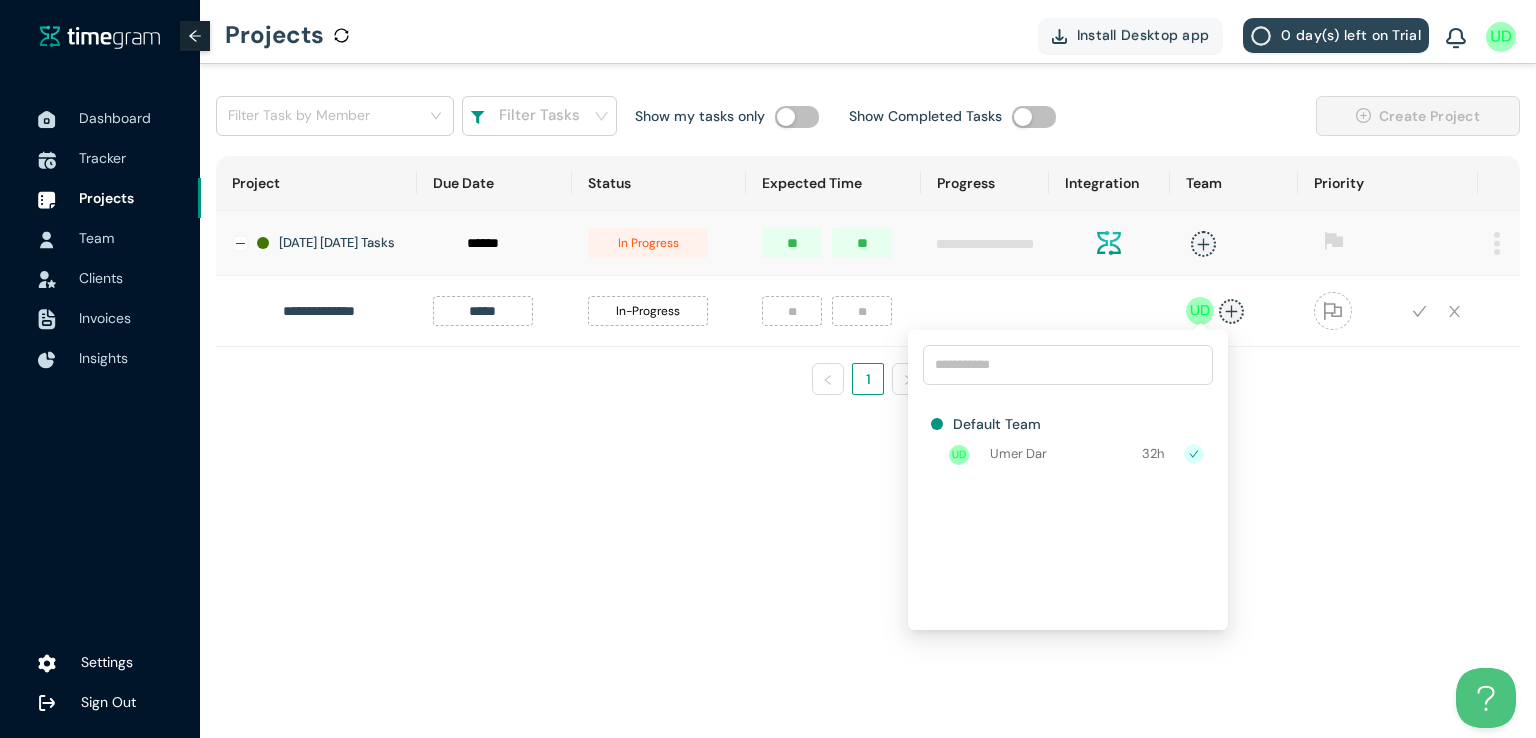 click on "**********" at bounding box center (868, 401) 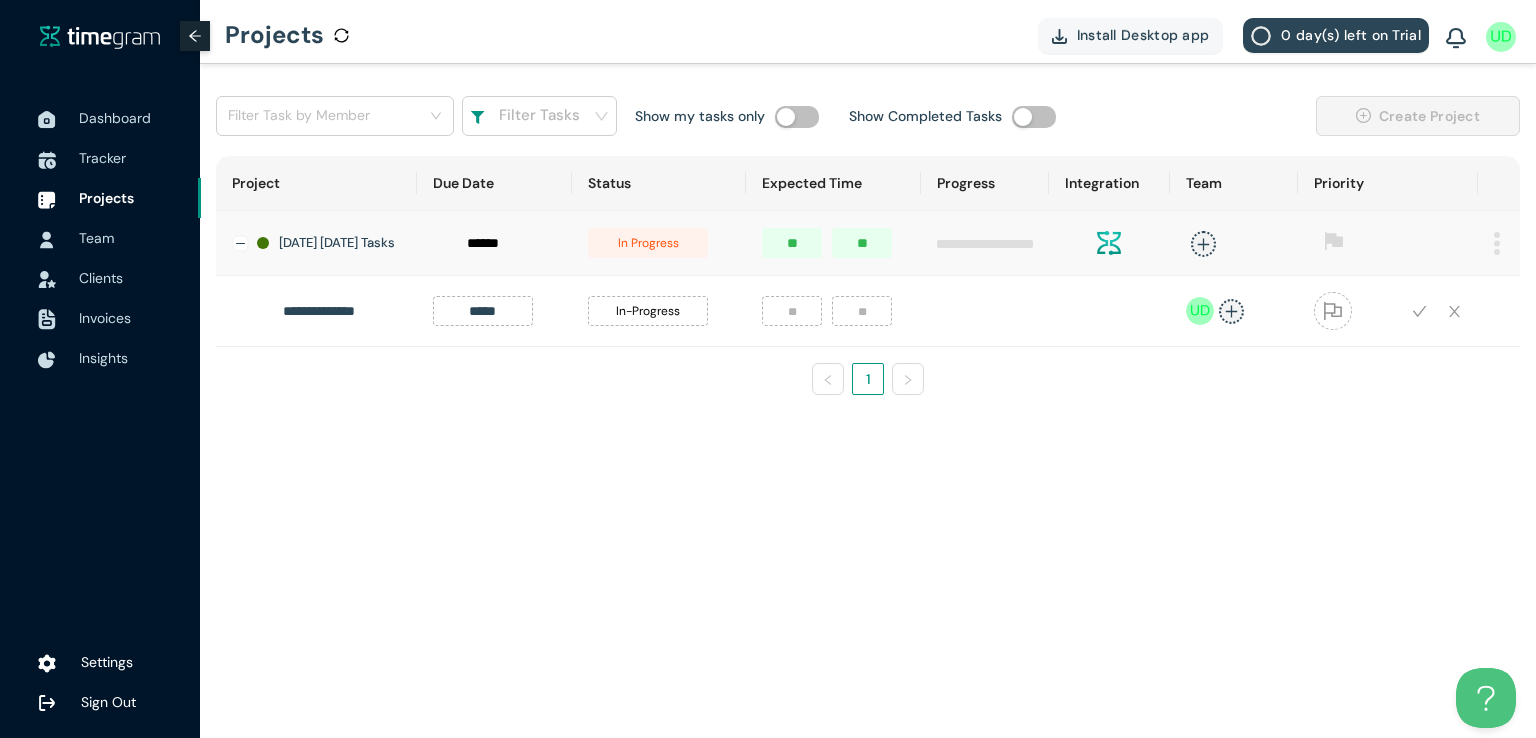 click 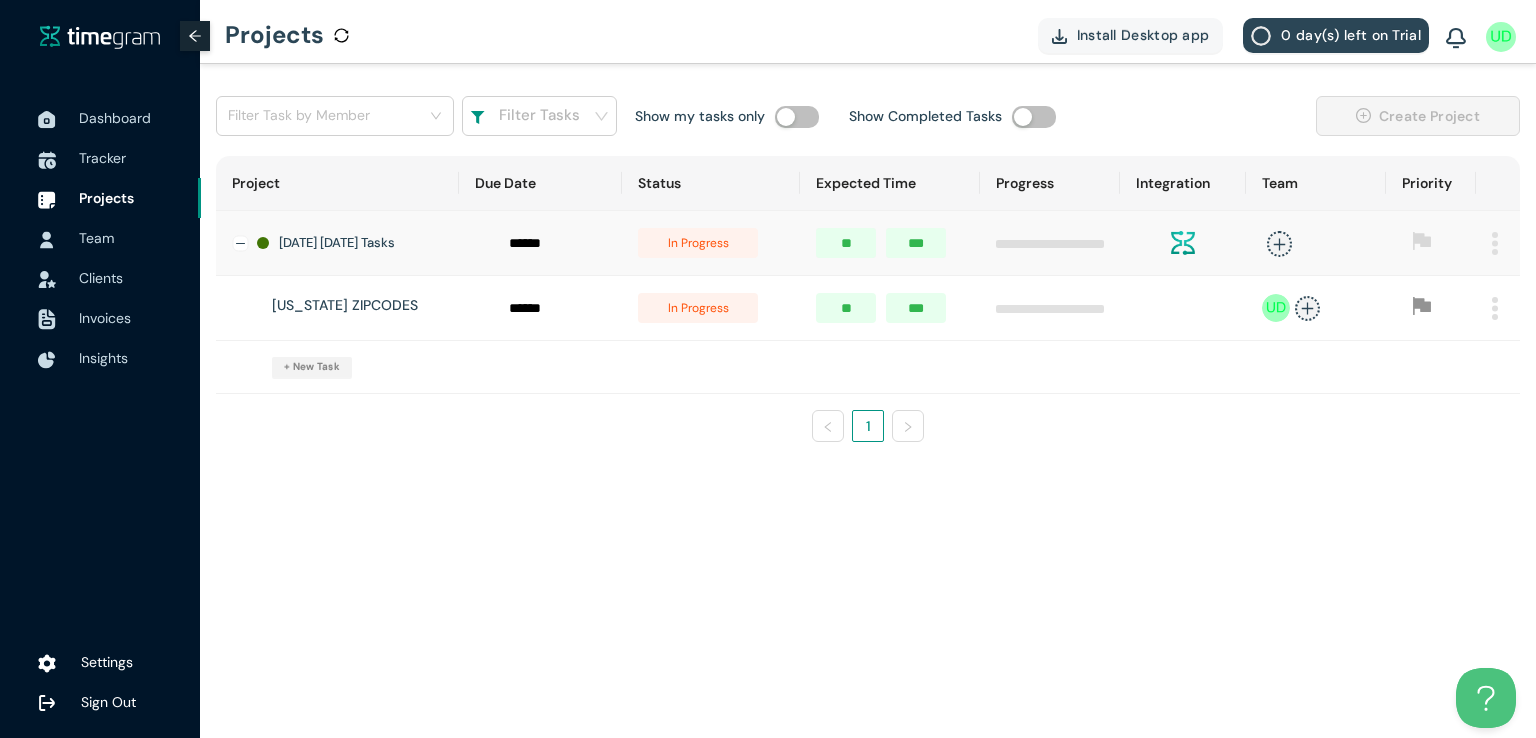 click on "Filter Task by Member Filter Tasks  Show my tasks only  Show Completed Tasks  Create Project Project Due Date Status Expected Time Progress Integration Team Priority [DATE] [DATE] Tasks  in progress [US_STATE] ZIPCODES  in progress + New Task 1" at bounding box center [868, 401] 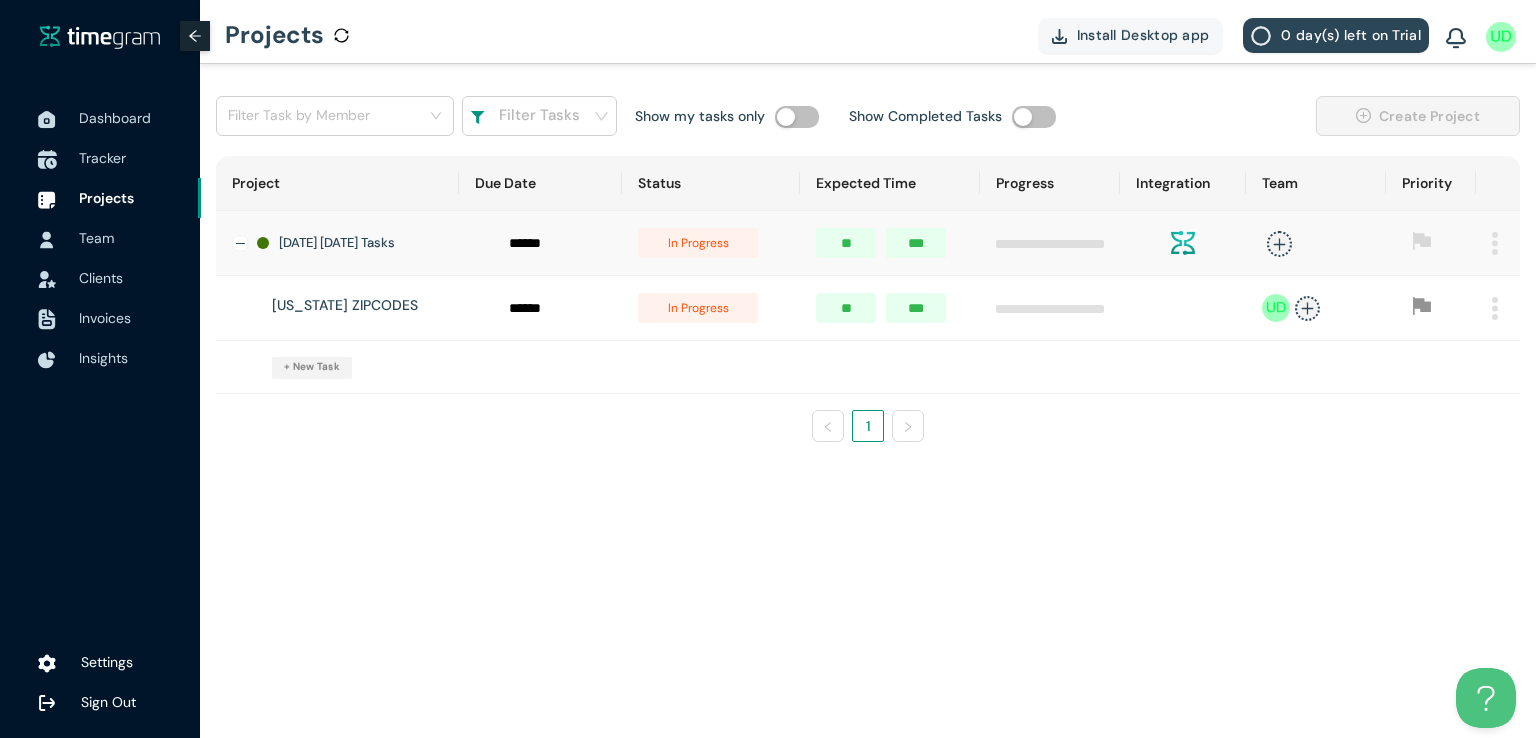 click on "Tracker" at bounding box center [102, 158] 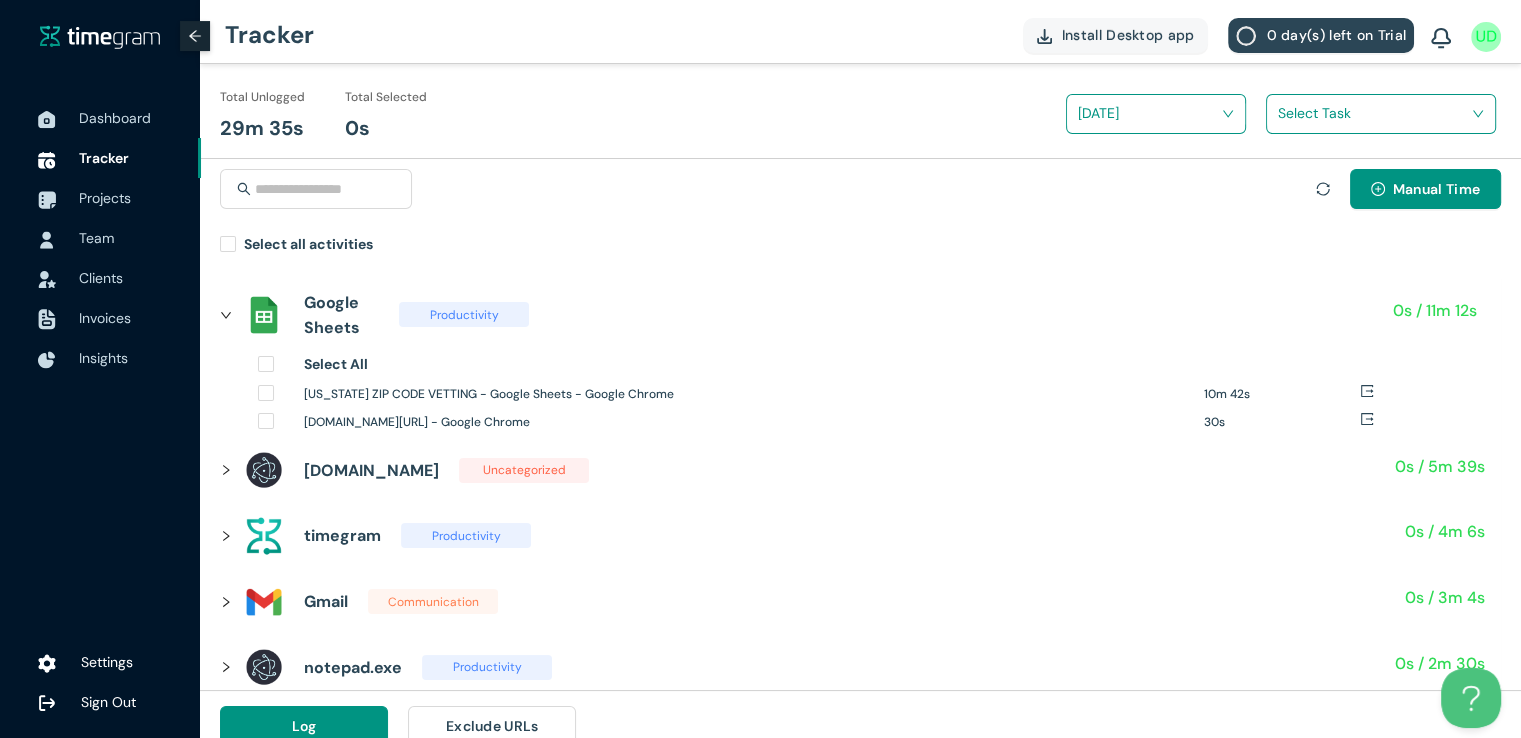 click at bounding box center [1374, 113] 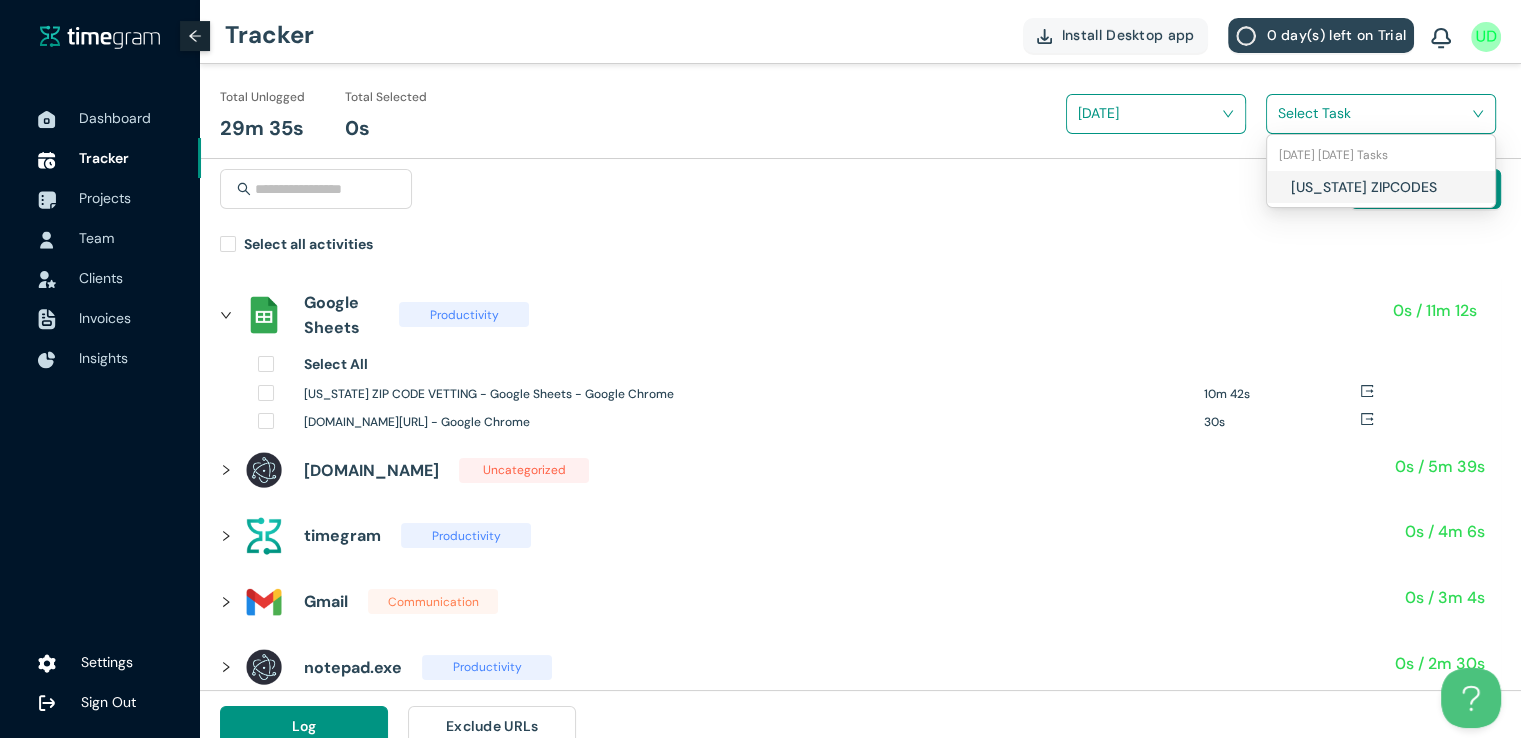 click on "[US_STATE] ZIPCODES" at bounding box center (1381, 187) 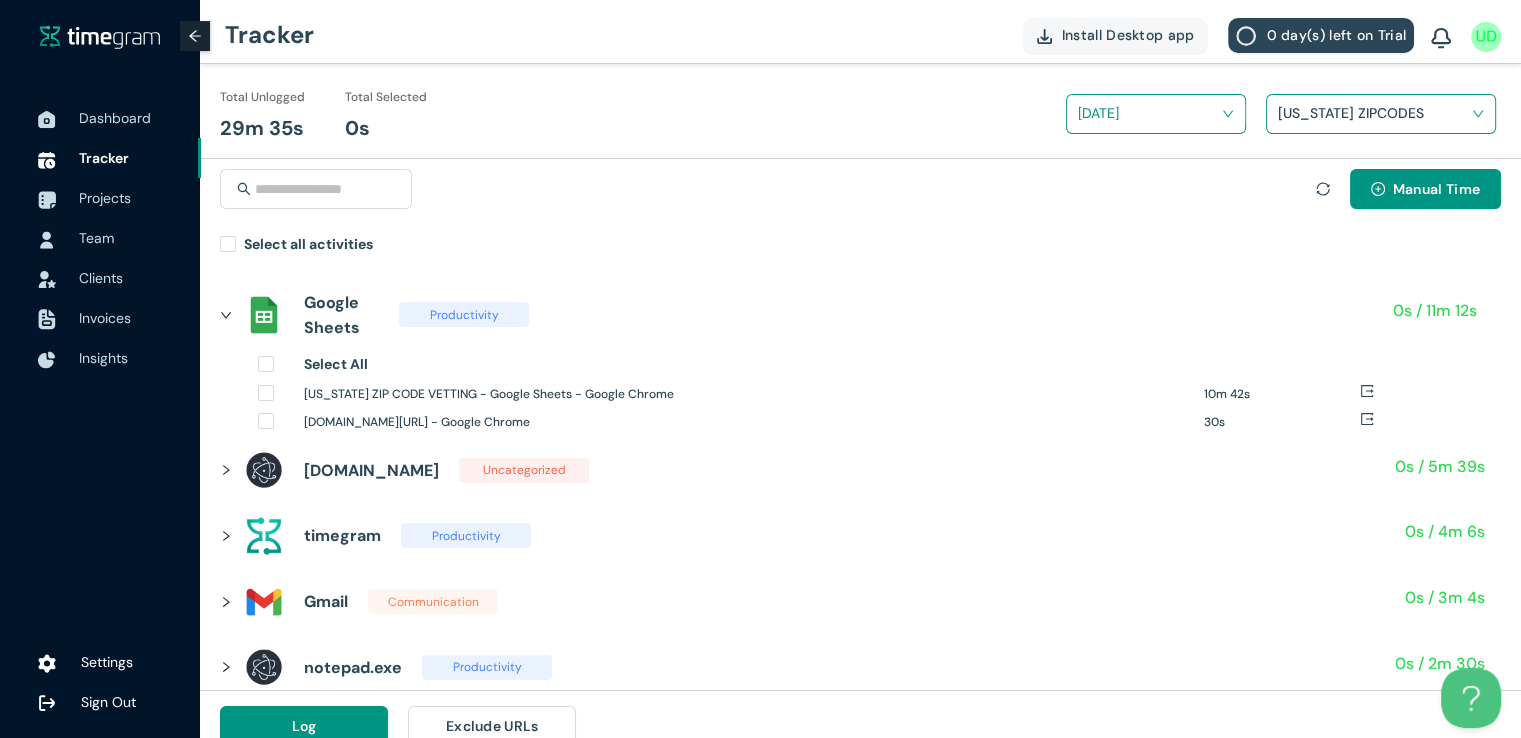 scroll, scrollTop: 23, scrollLeft: 0, axis: vertical 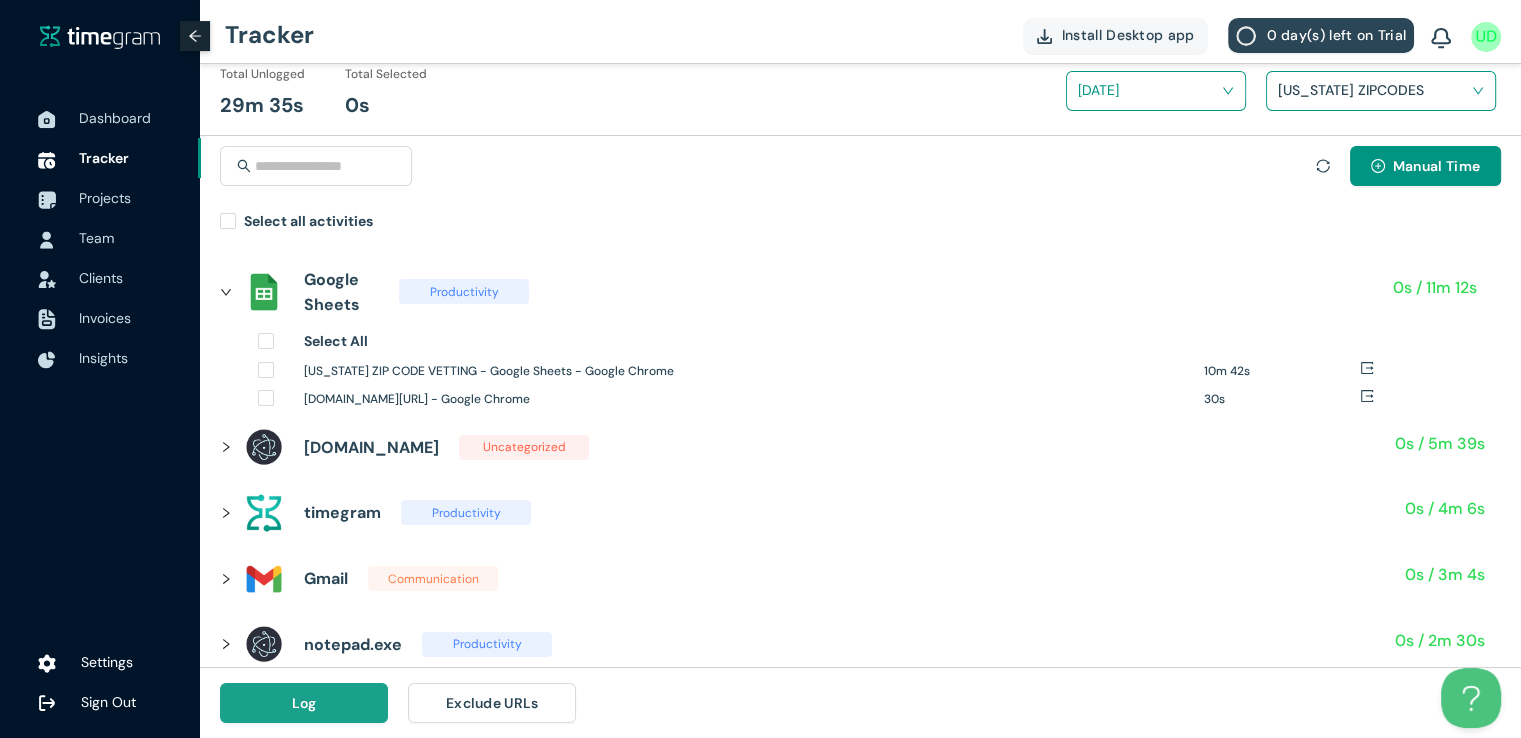 click on "Log" at bounding box center (304, 703) 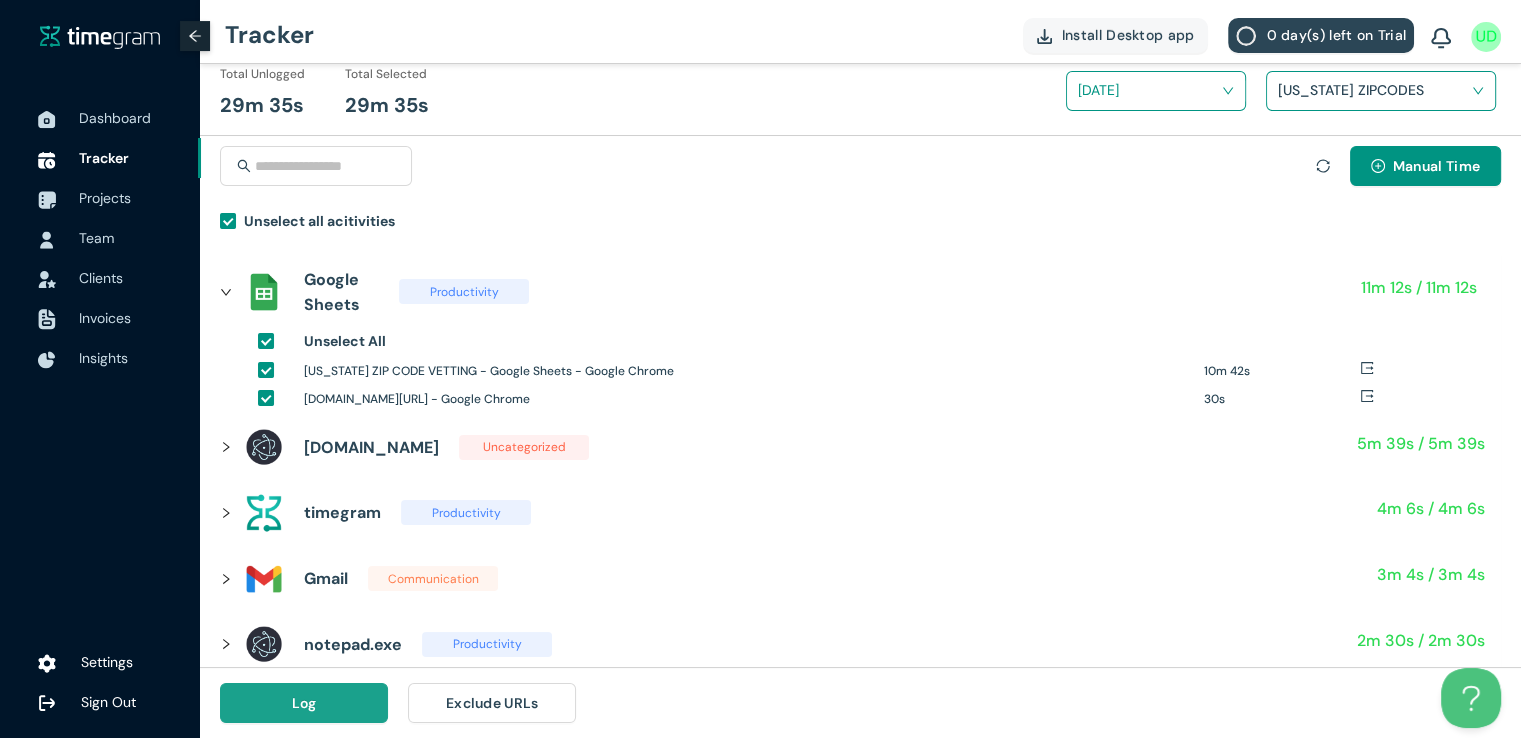 click on "Log" at bounding box center [304, 703] 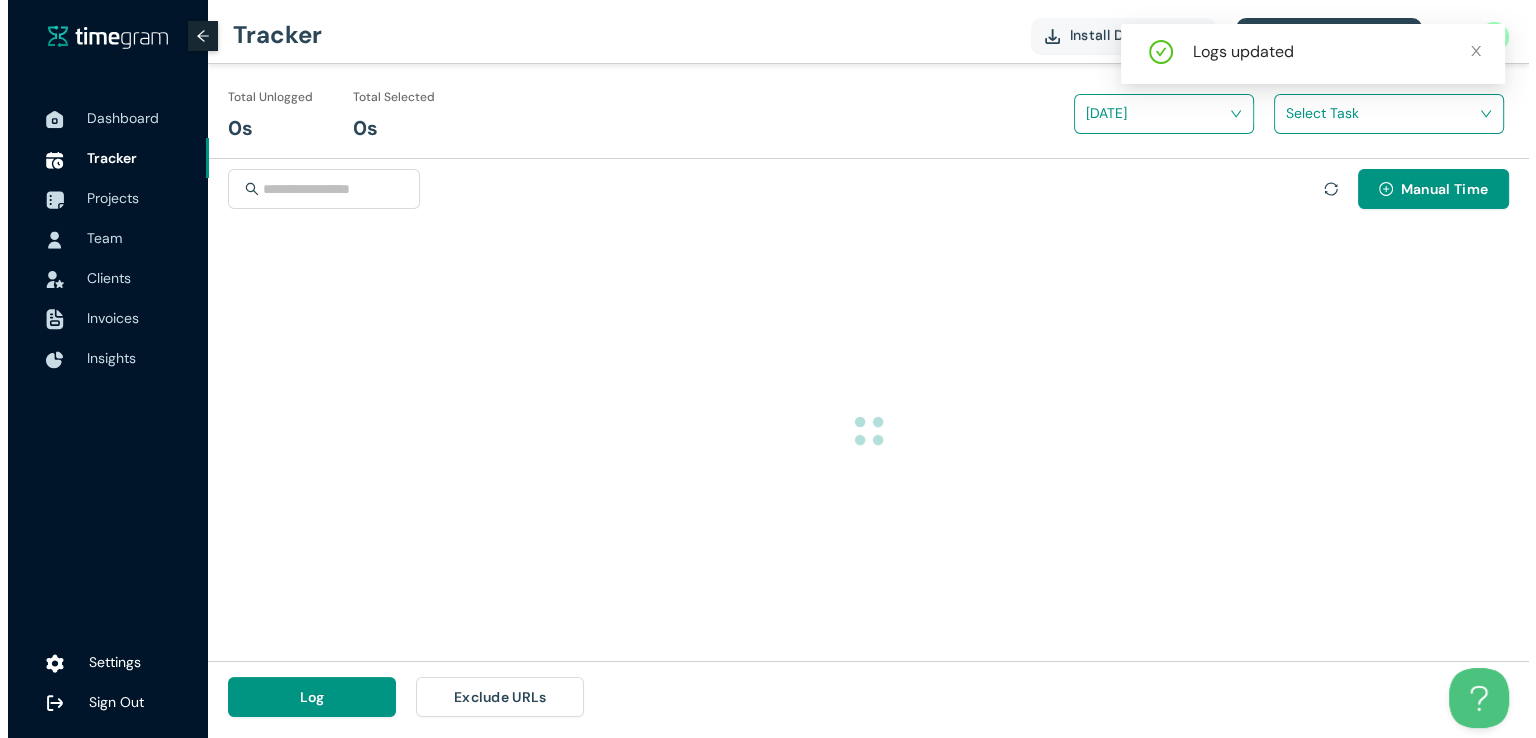 scroll, scrollTop: 0, scrollLeft: 0, axis: both 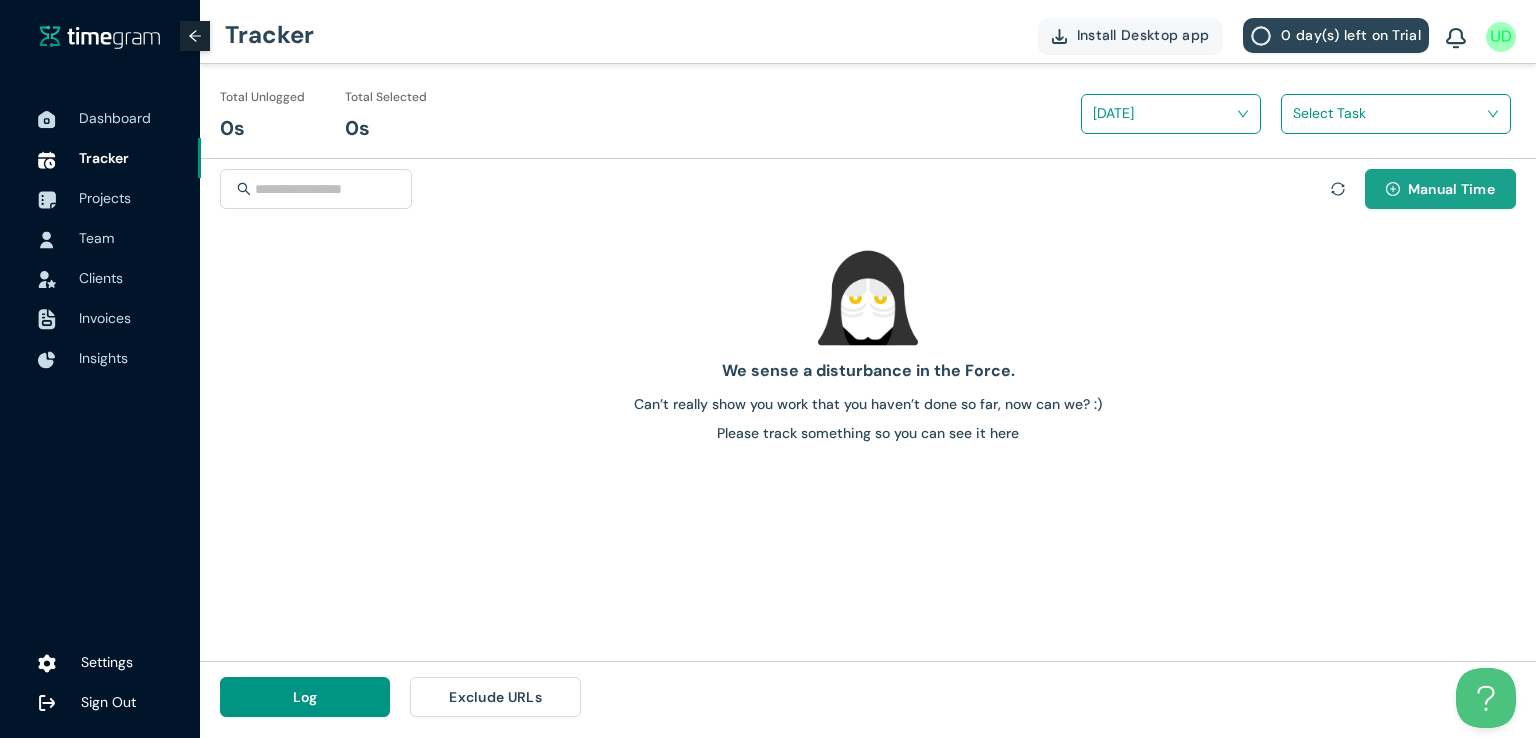 click on "Manual Time" at bounding box center (1451, 189) 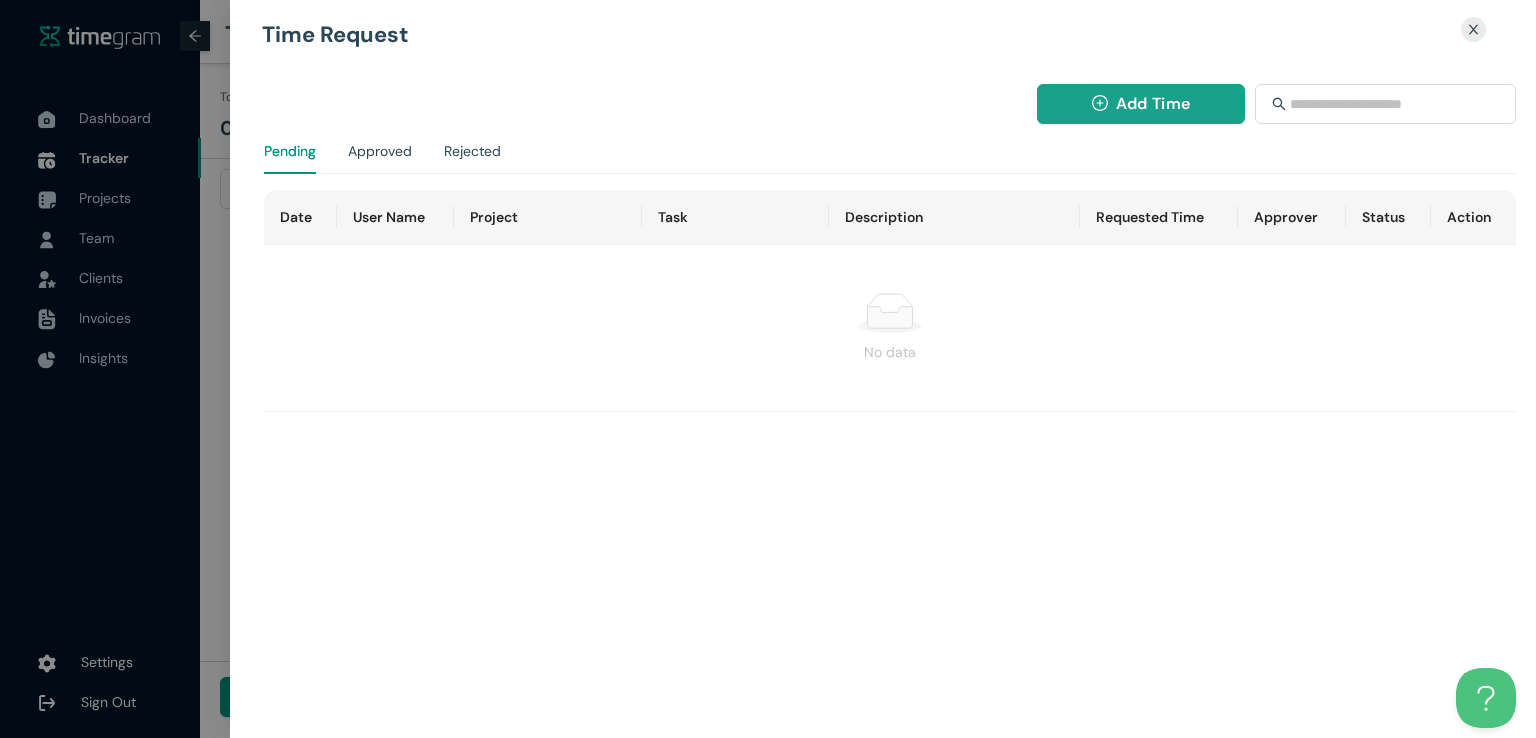 click on "Add Time" at bounding box center (1153, 103) 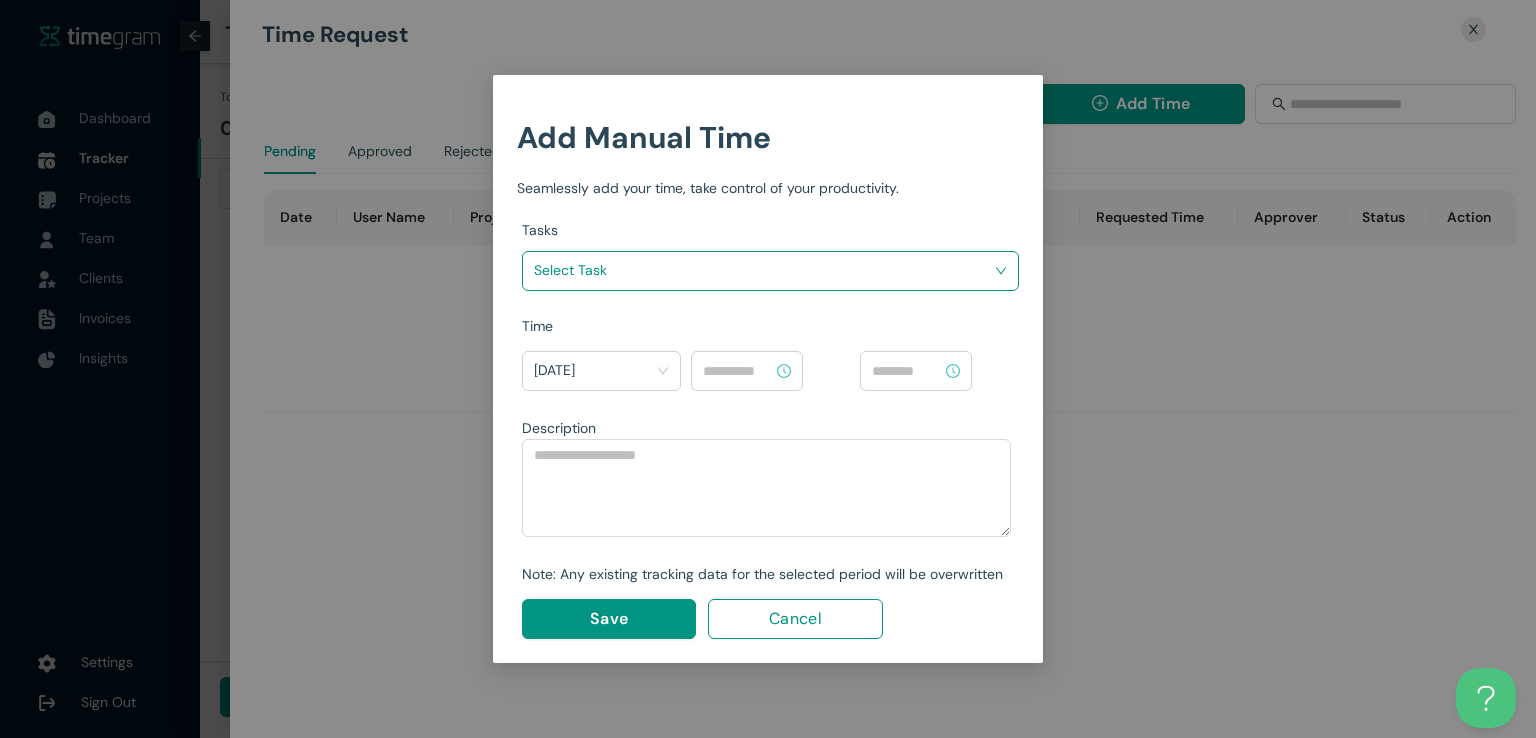 click at bounding box center (763, 270) 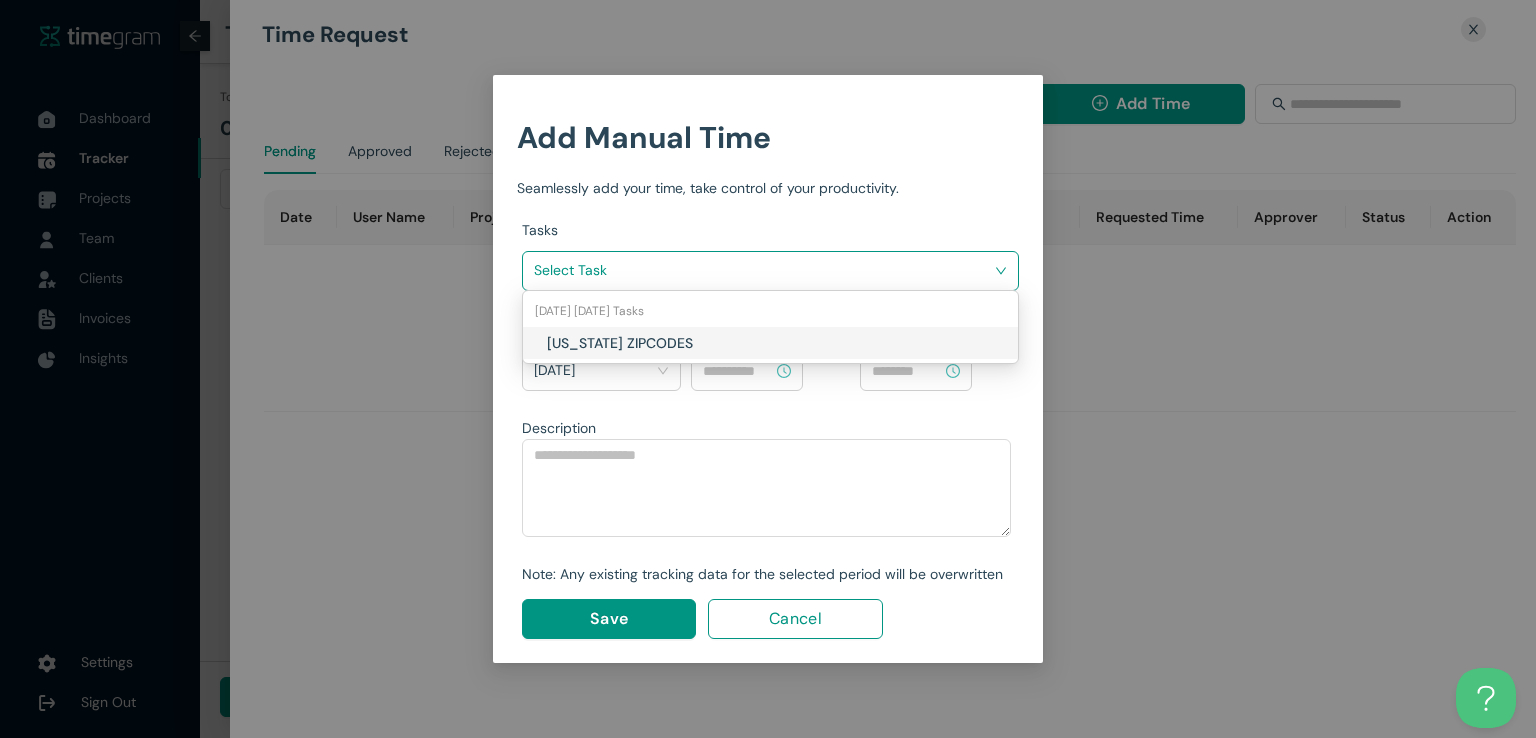 click on "[US_STATE] ZIPCODES" at bounding box center [664, 343] 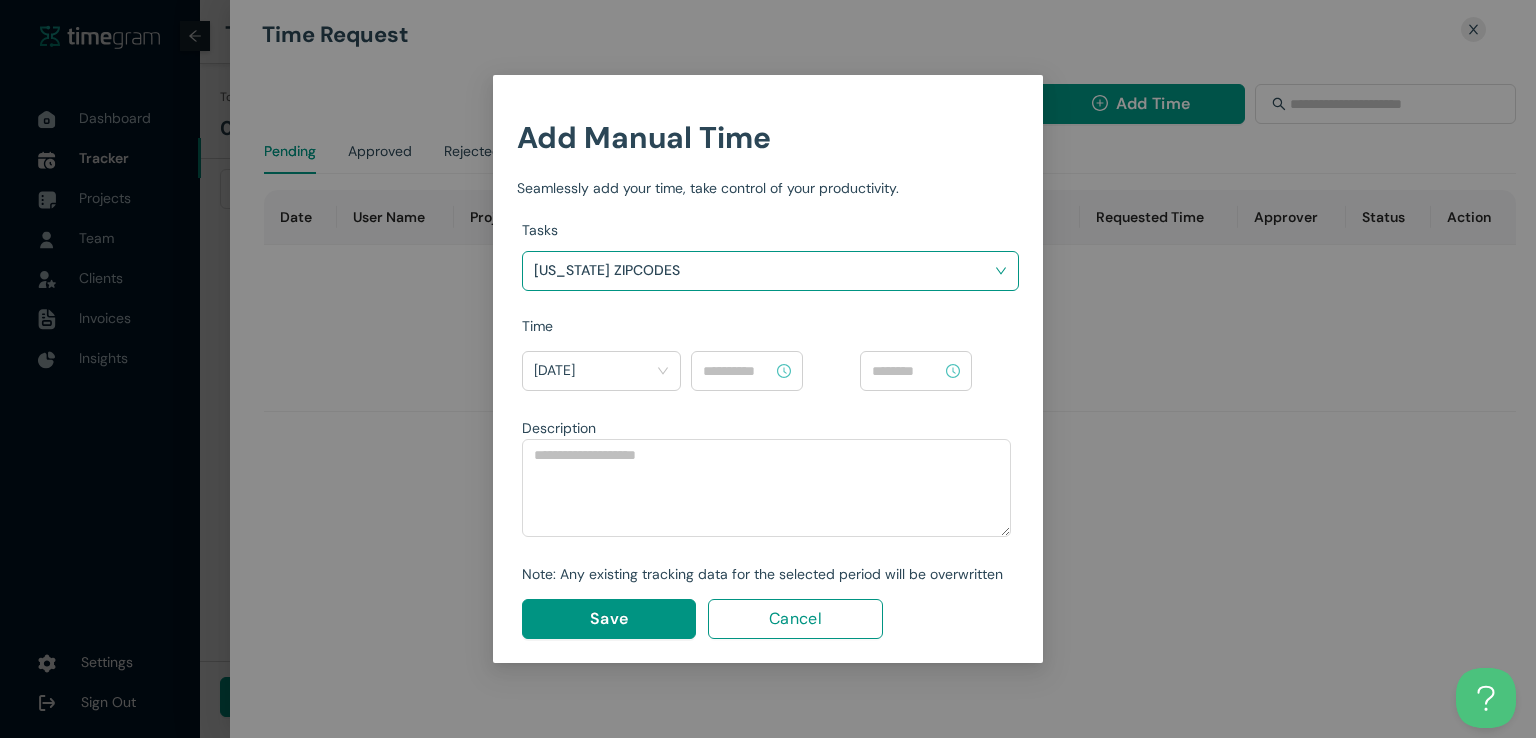click at bounding box center [738, 371] 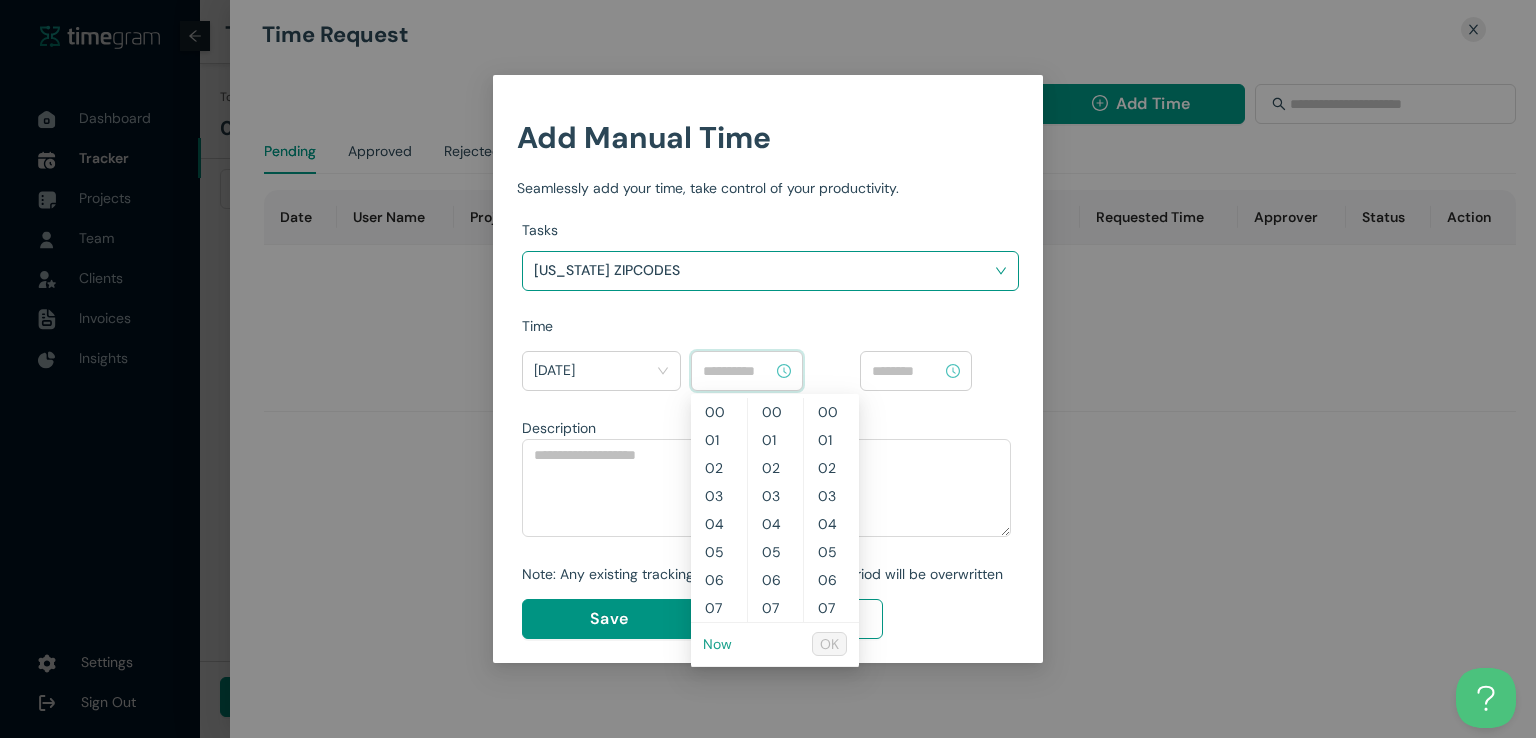click on "Now" at bounding box center [717, 644] 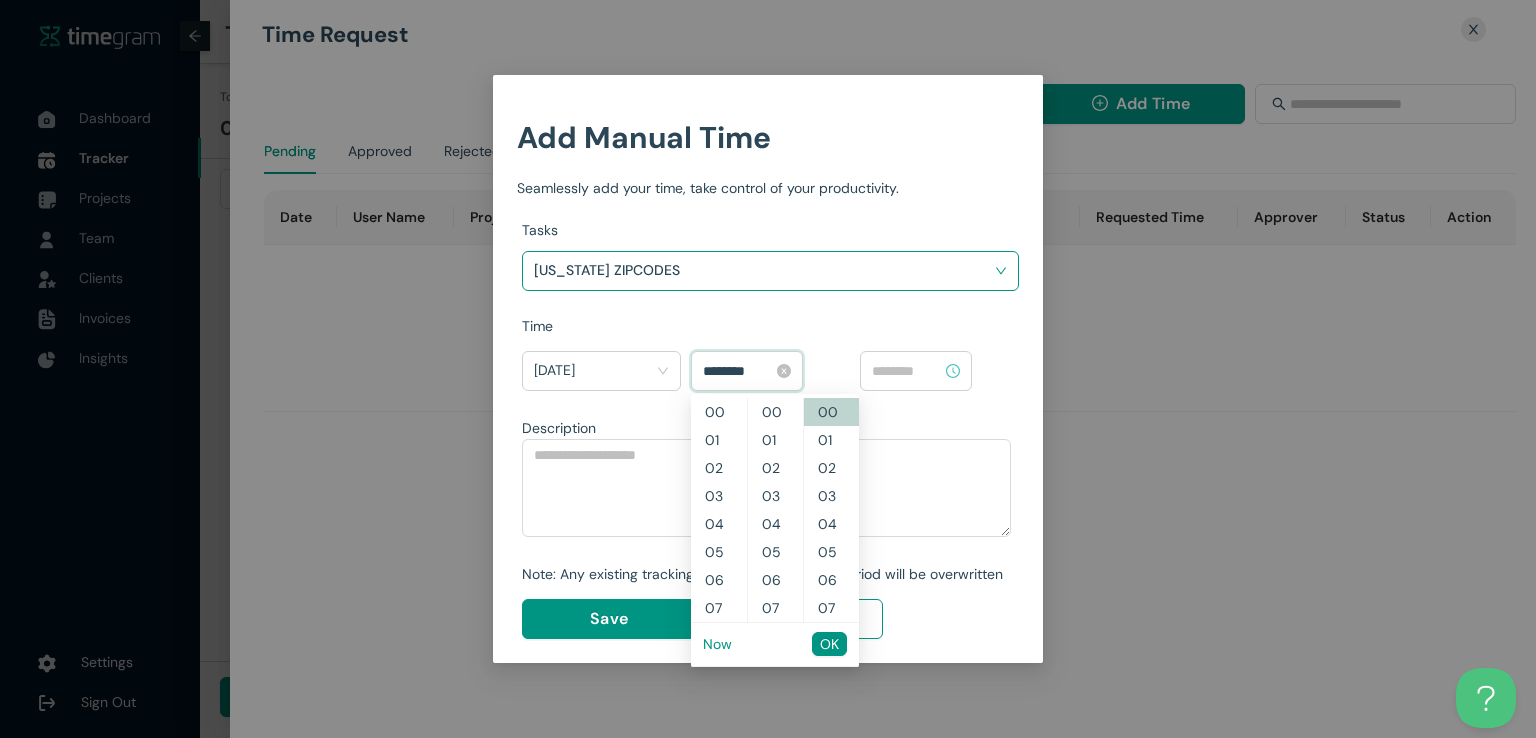 scroll, scrollTop: 392, scrollLeft: 0, axis: vertical 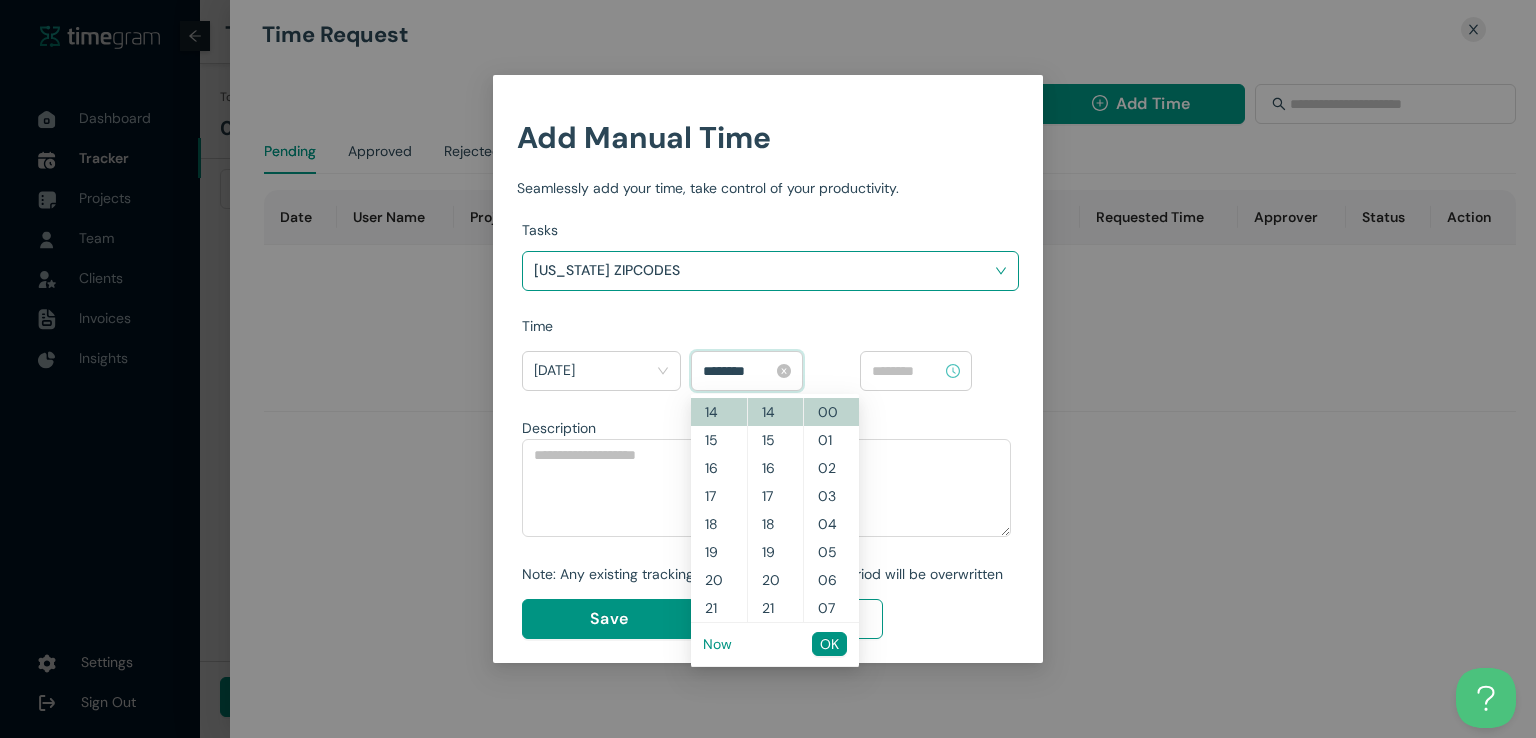 click on "********" at bounding box center (738, 371) 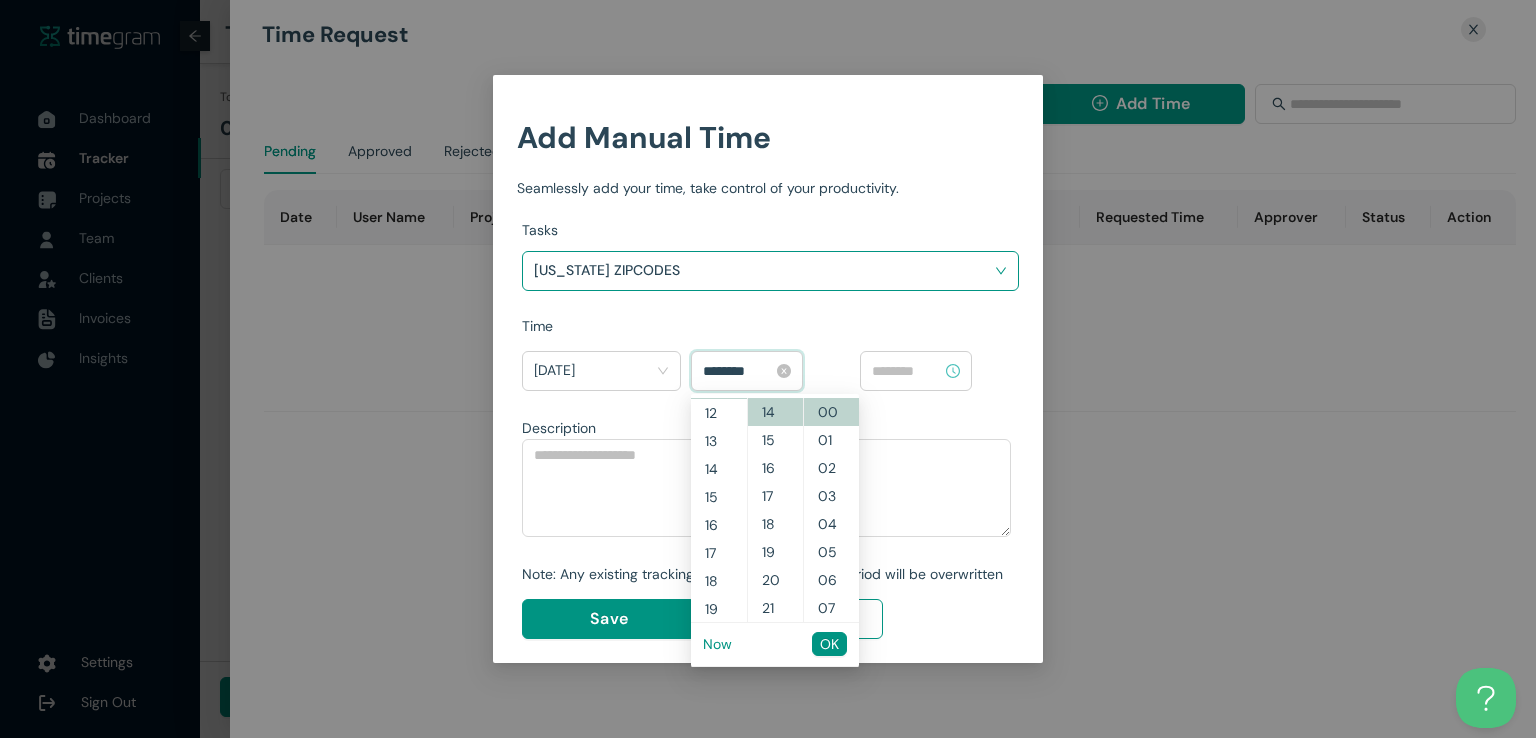 scroll, scrollTop: 308, scrollLeft: 0, axis: vertical 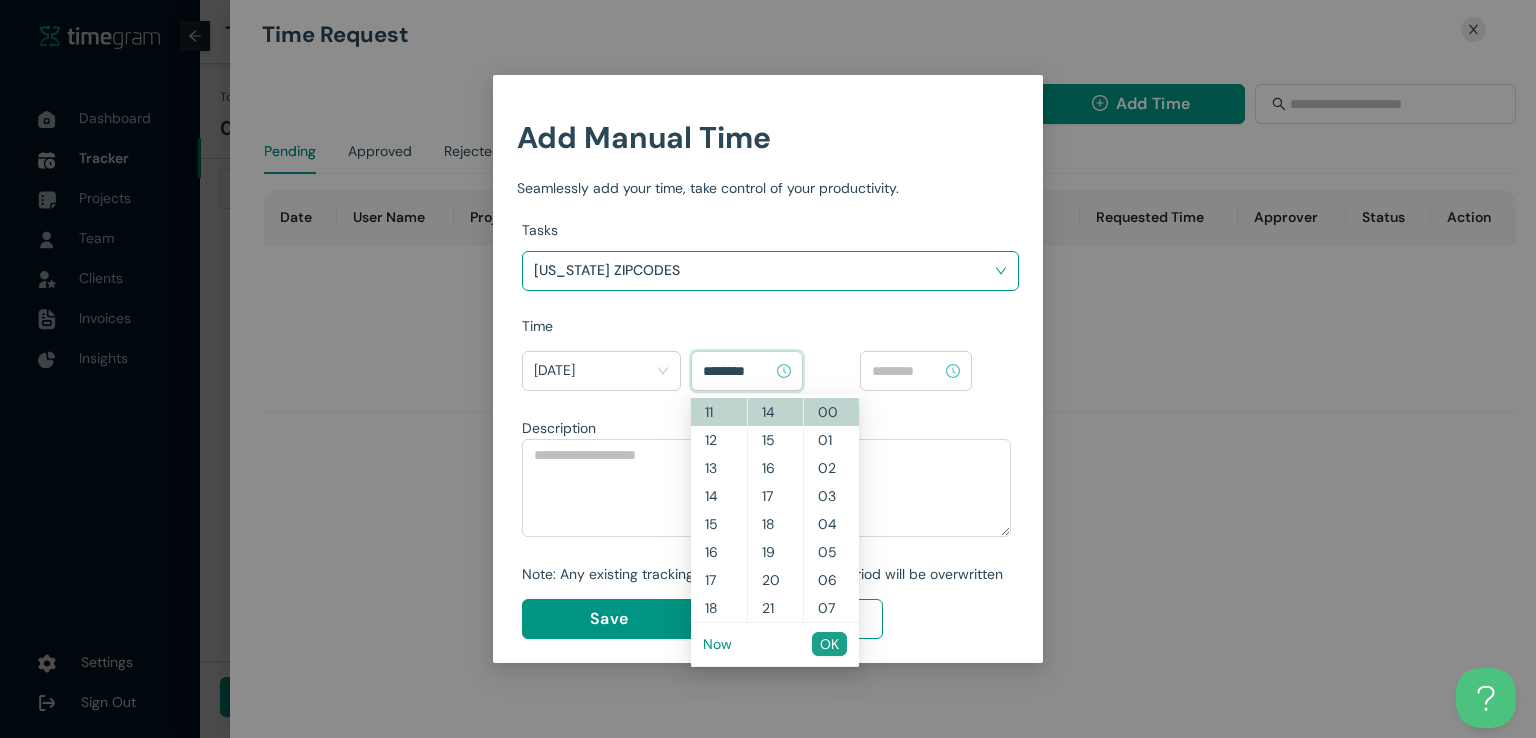 click on "OK" at bounding box center (829, 644) 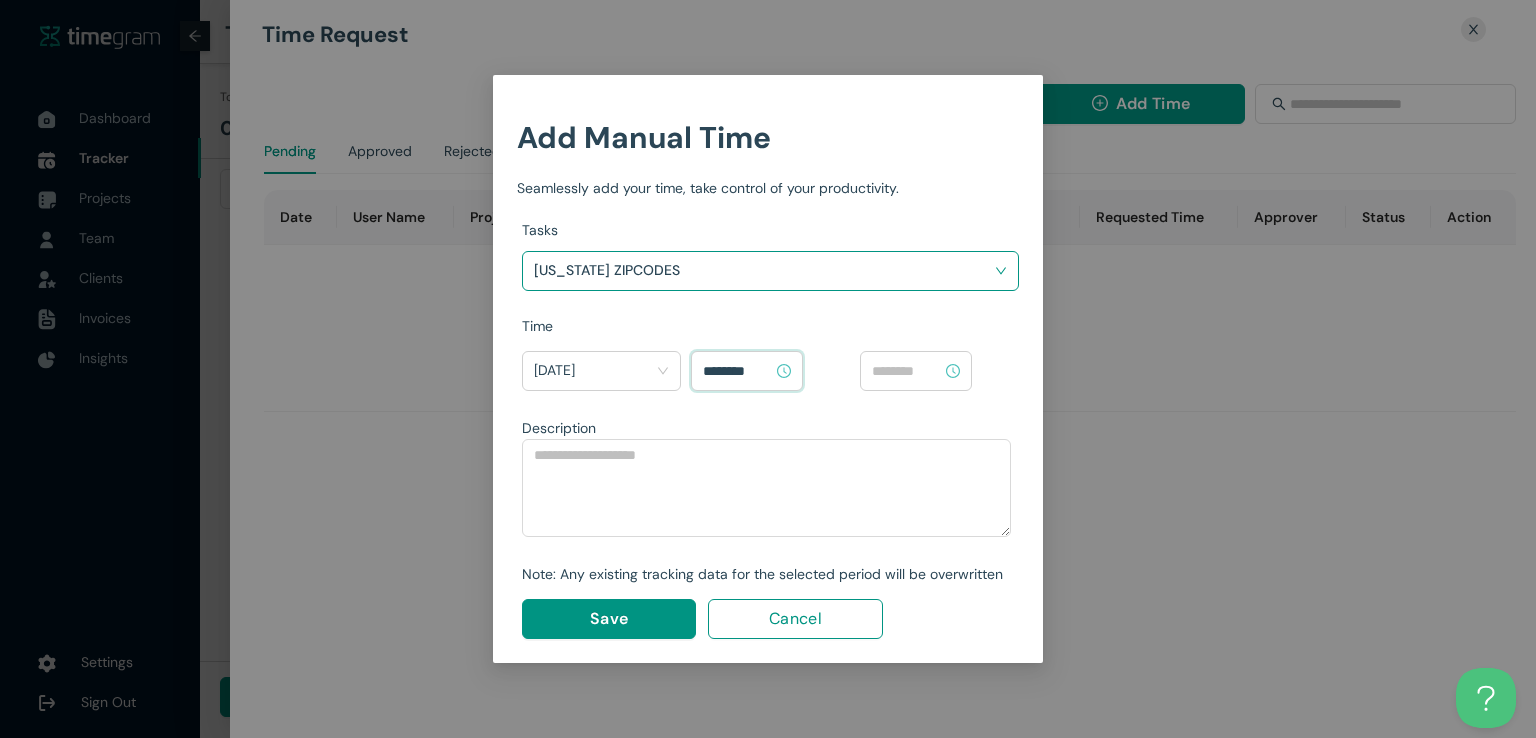type on "********" 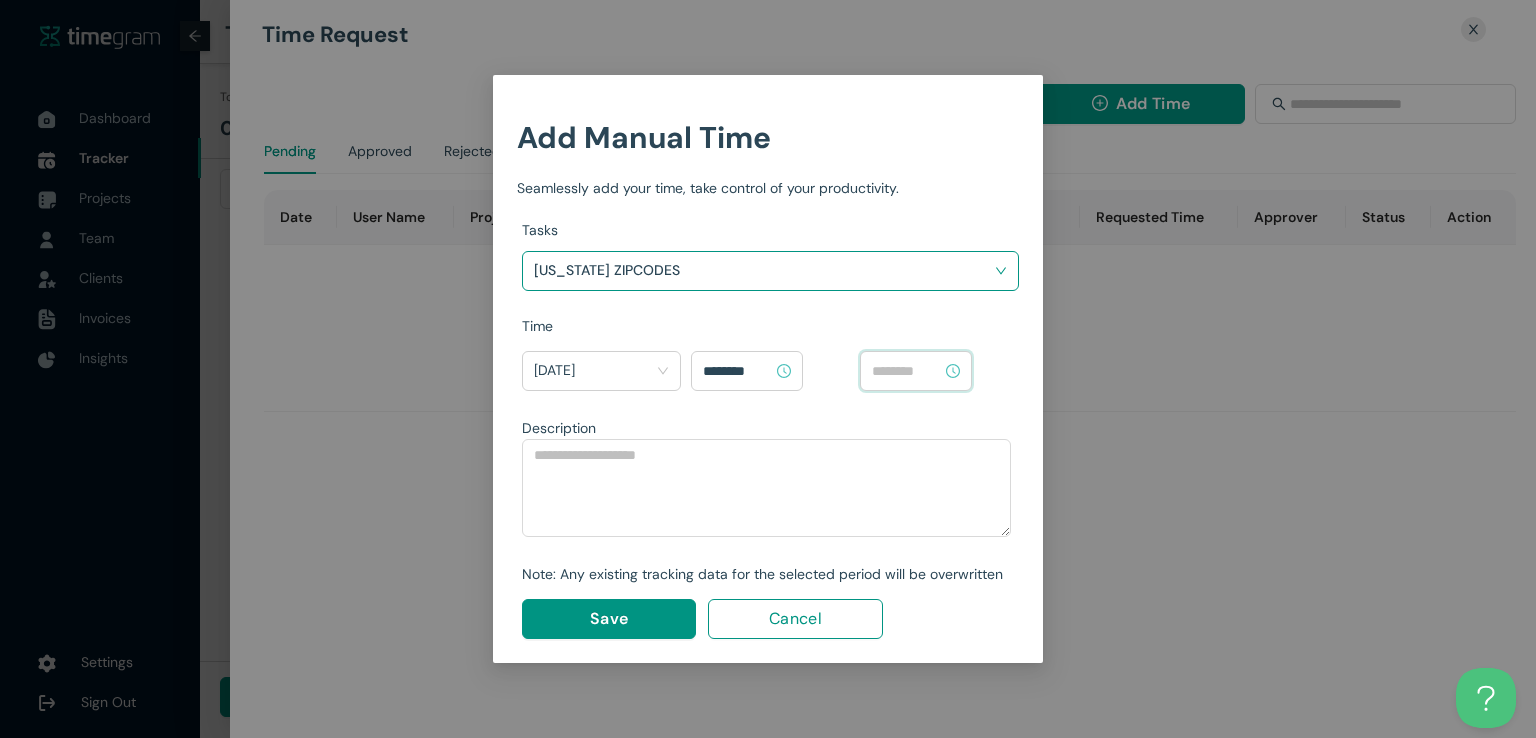 click at bounding box center (907, 371) 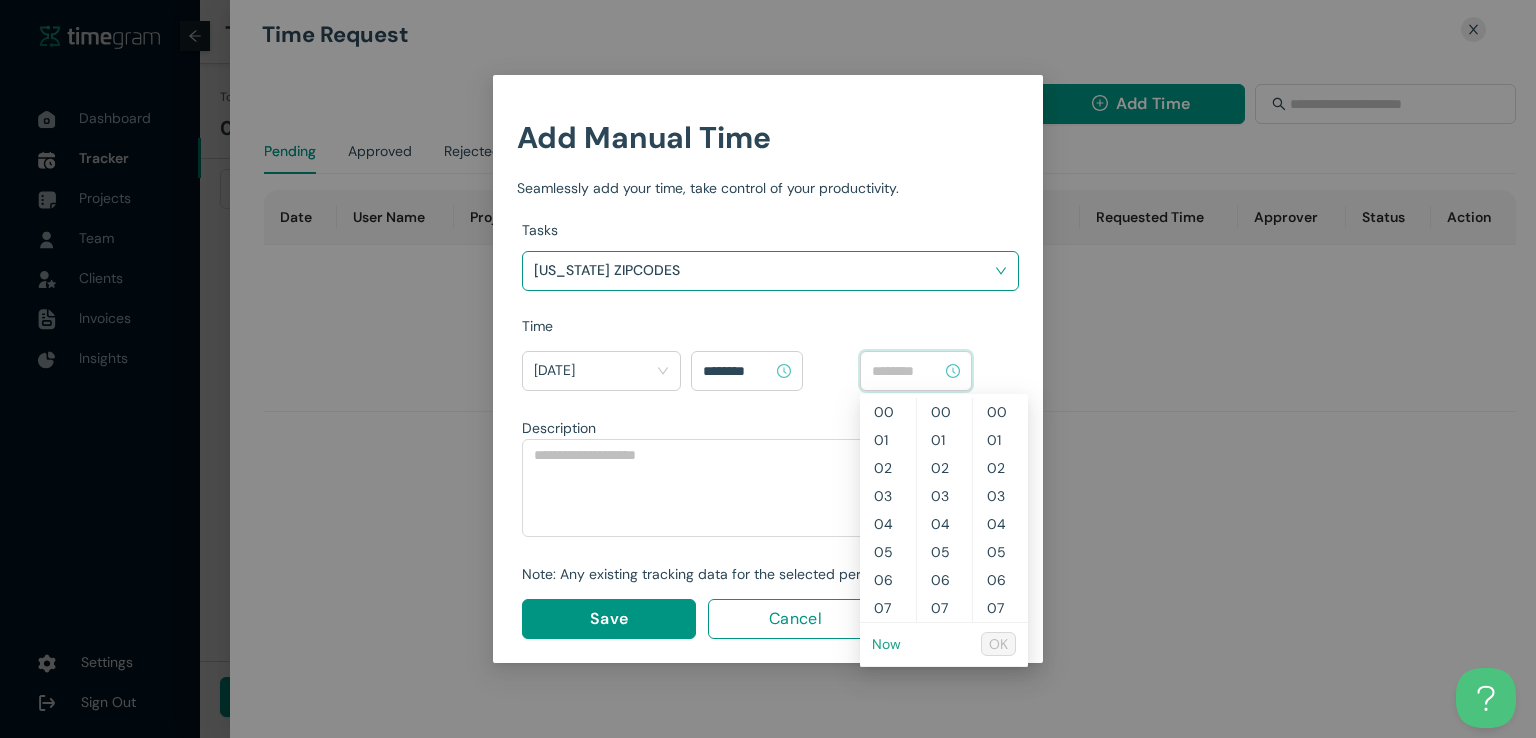 click on "Now" at bounding box center [886, 644] 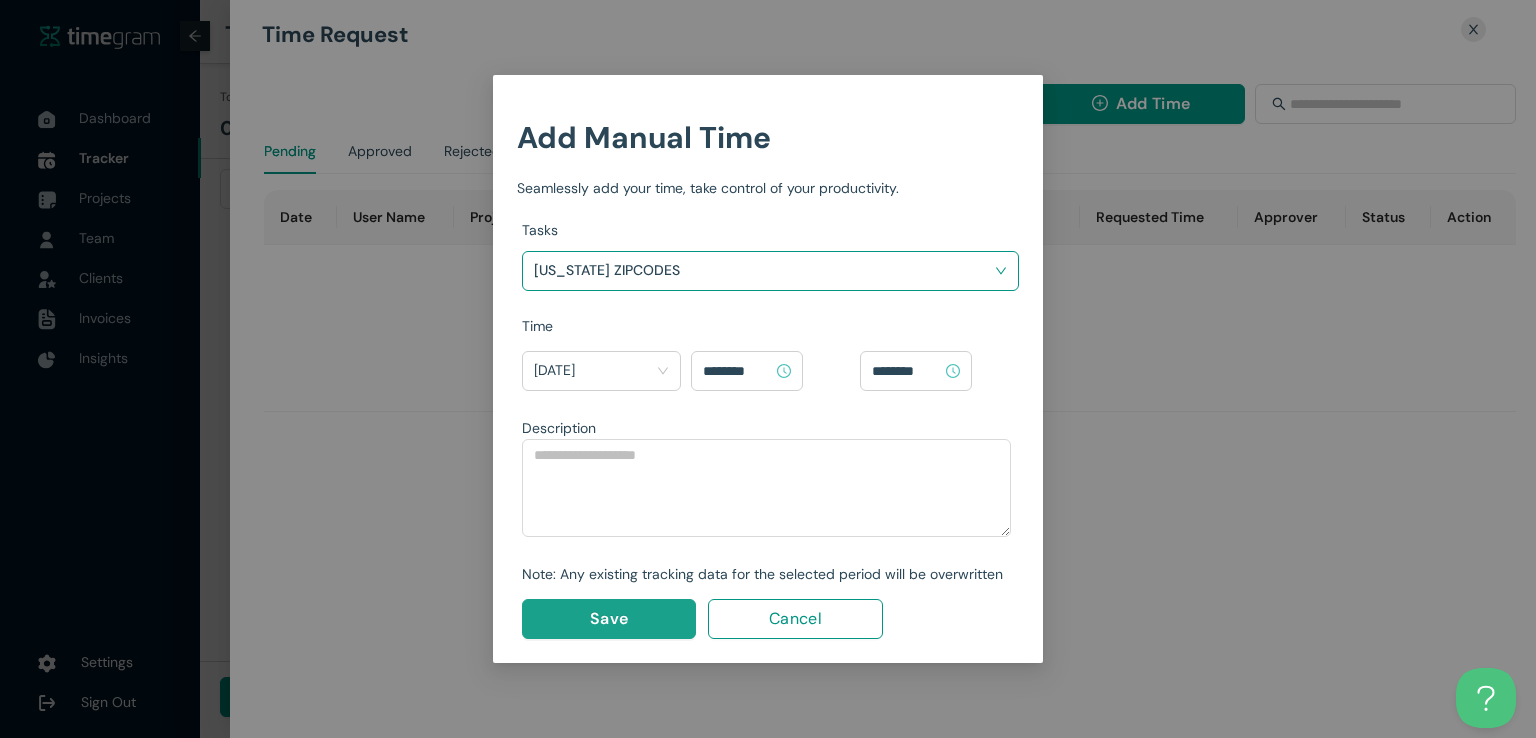 click on "Save" at bounding box center [609, 619] 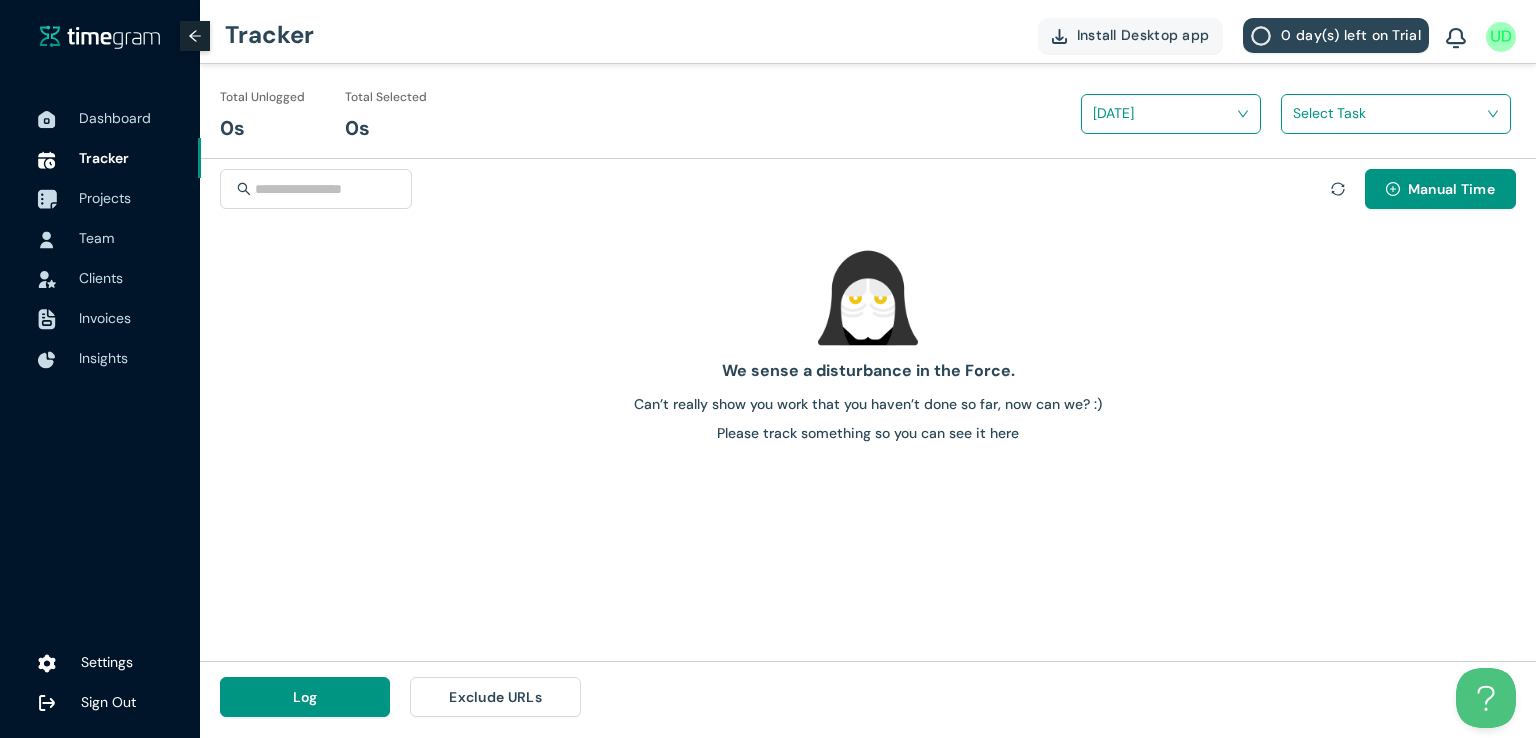 click on "Projects" at bounding box center [105, 198] 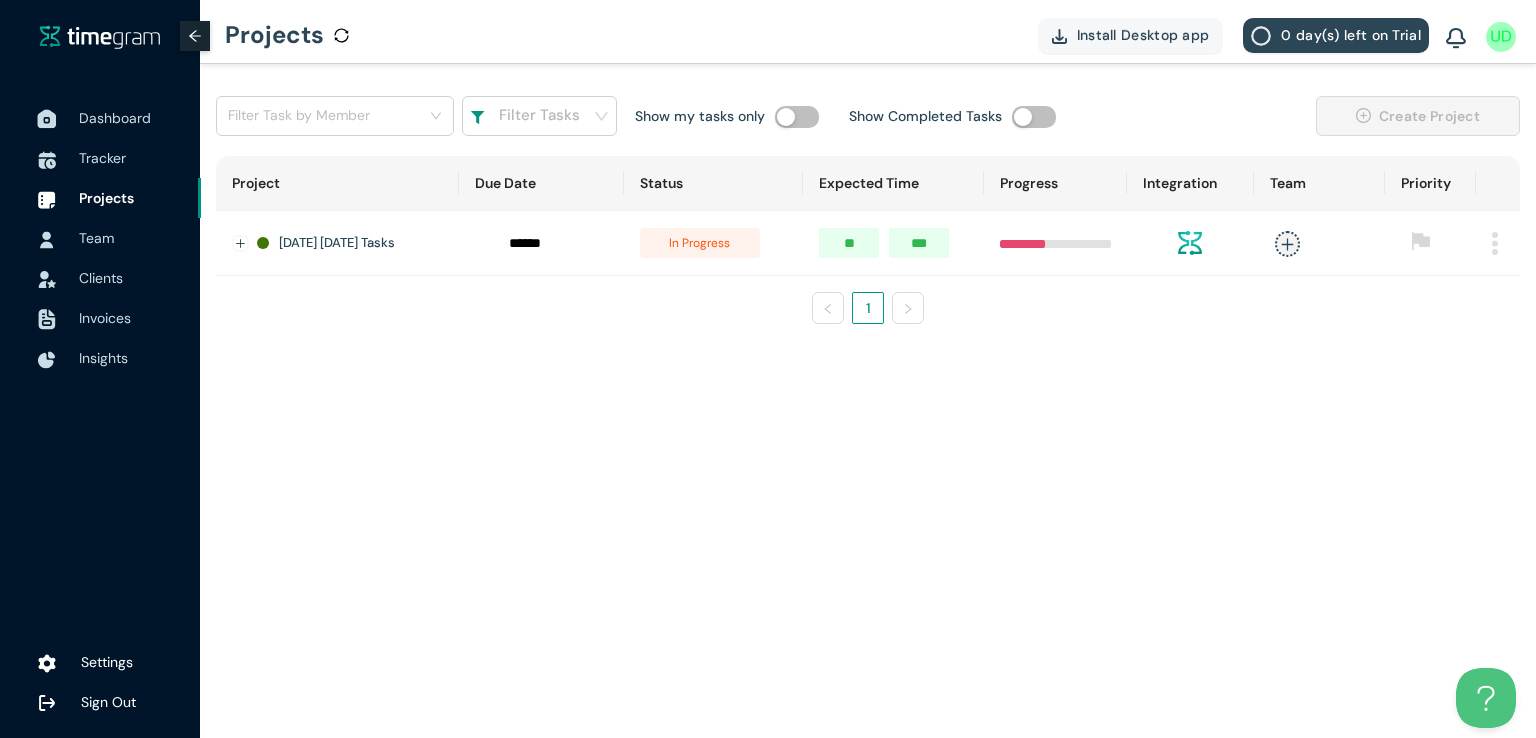 click on "Dashboard" at bounding box center [115, 118] 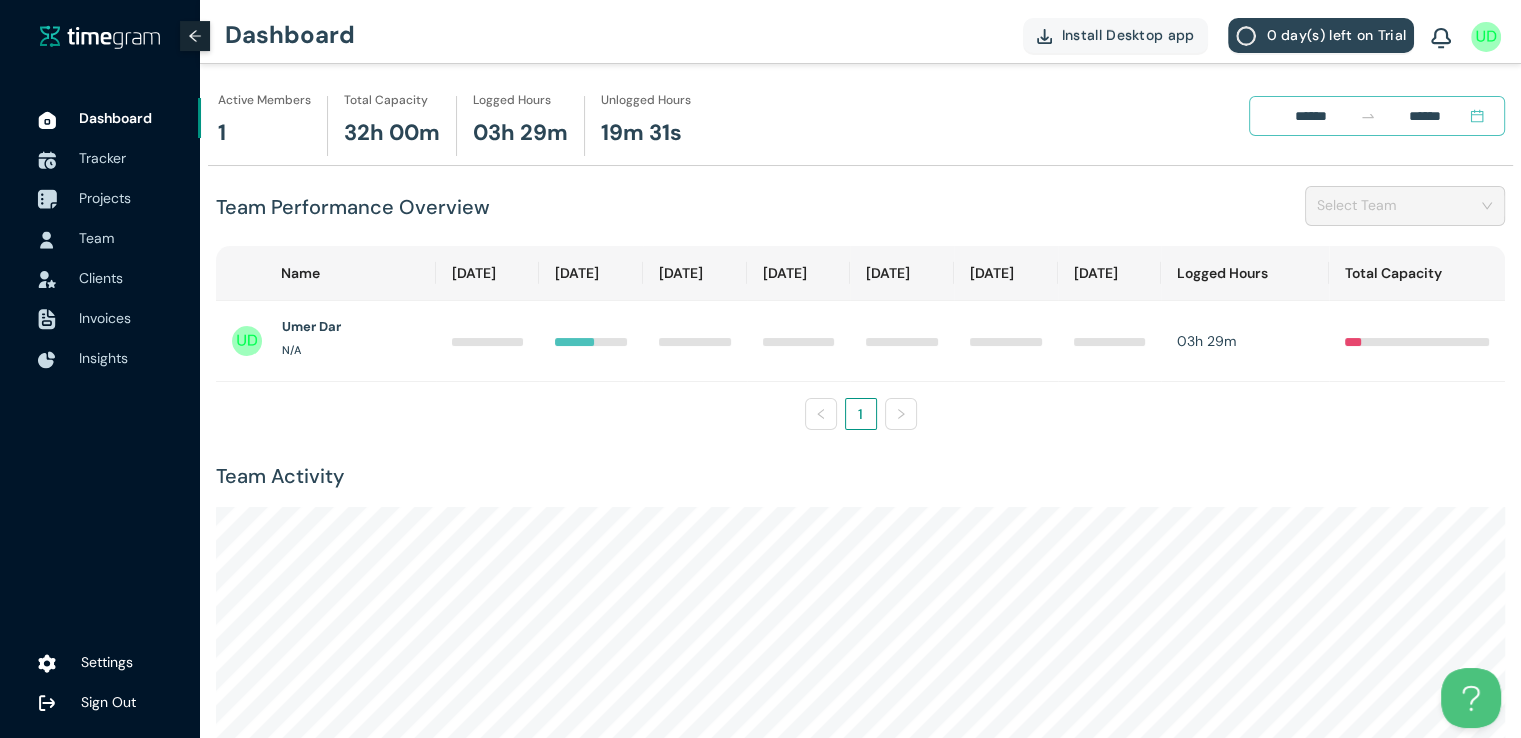 click on "Projects" at bounding box center [105, 198] 